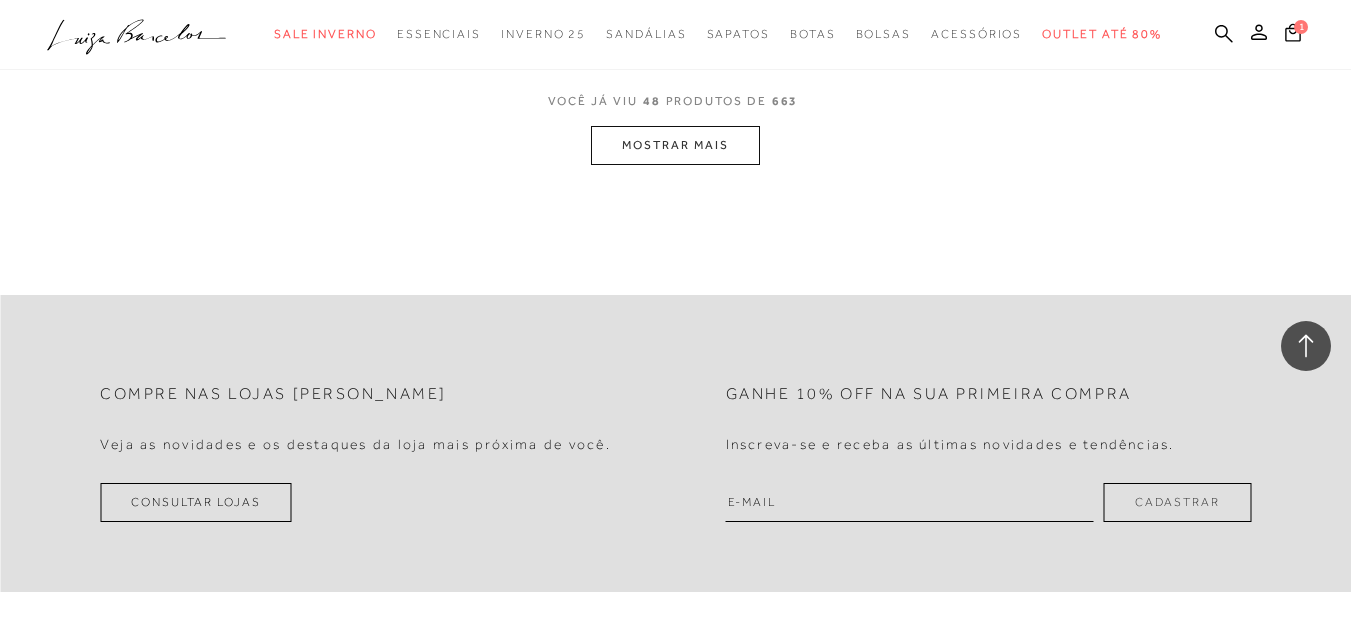 scroll, scrollTop: 8000, scrollLeft: 0, axis: vertical 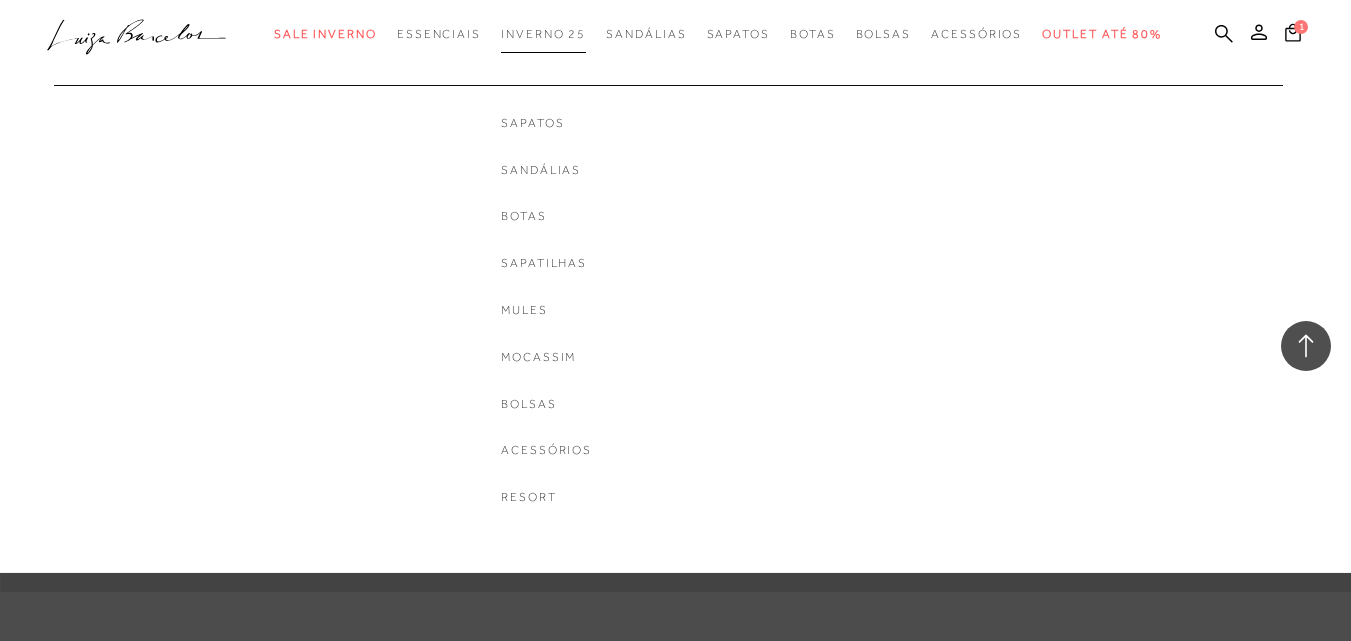click on "Inverno 25" at bounding box center [543, 34] 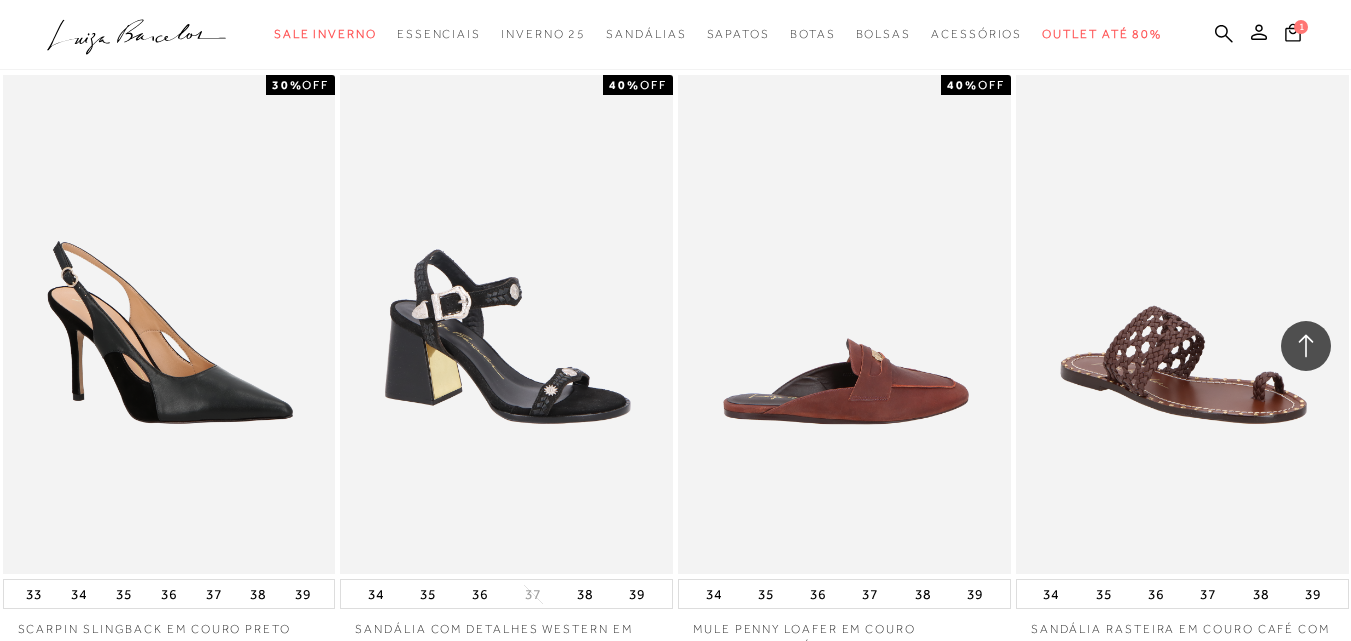 scroll, scrollTop: 3133, scrollLeft: 0, axis: vertical 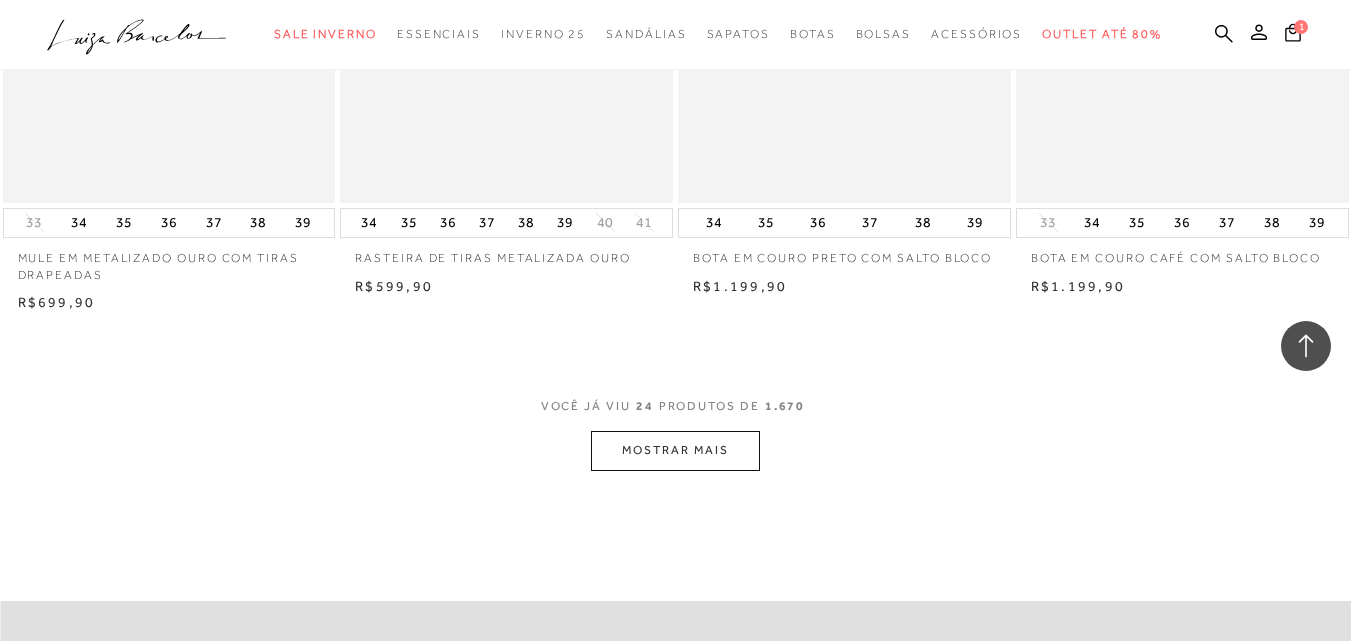click on "MOSTRAR MAIS" at bounding box center [675, 450] 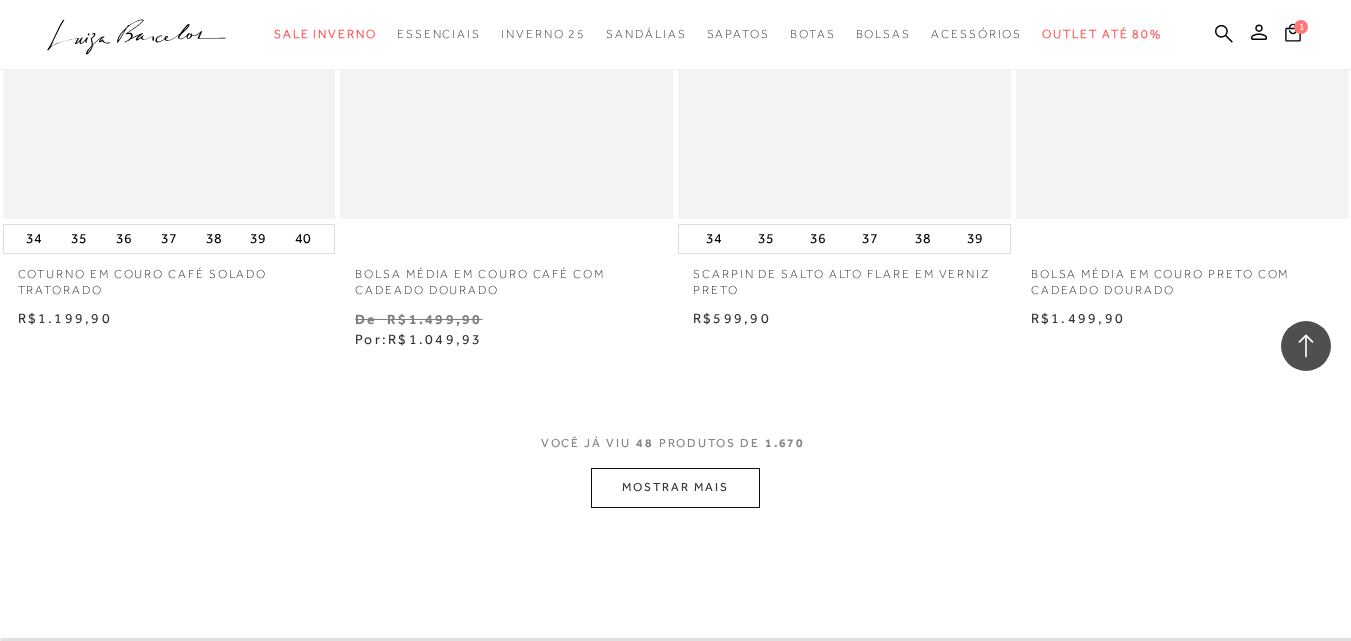scroll, scrollTop: 7500, scrollLeft: 0, axis: vertical 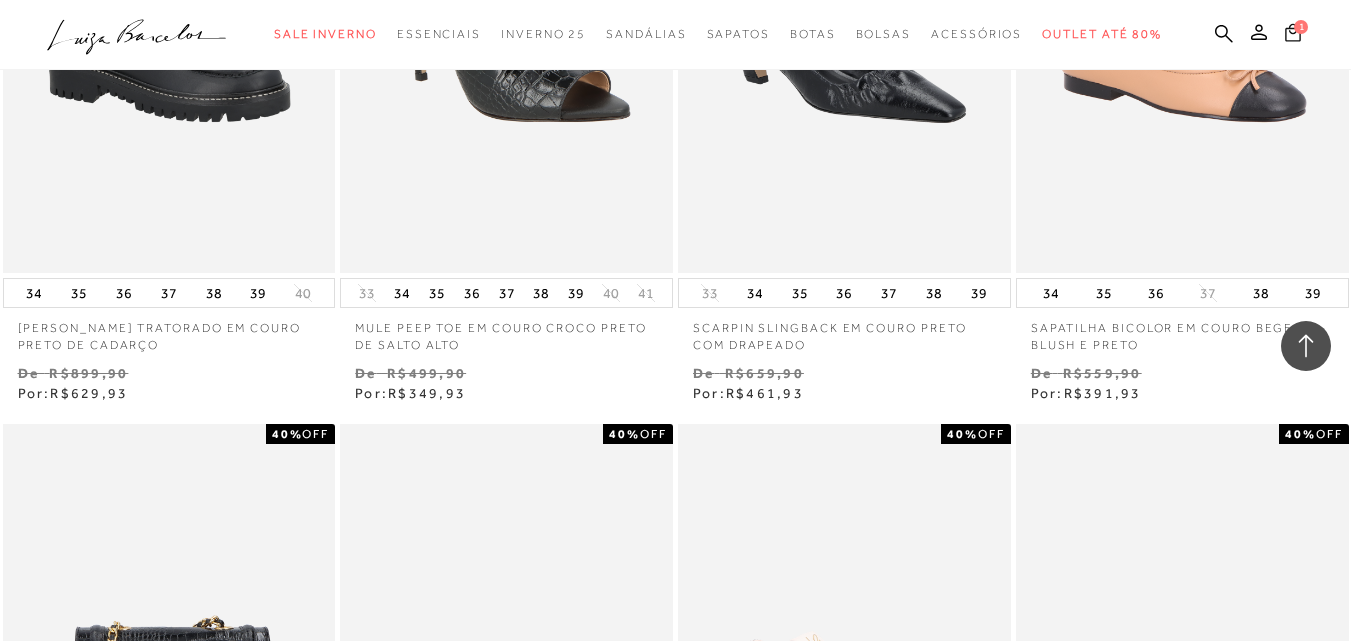 click 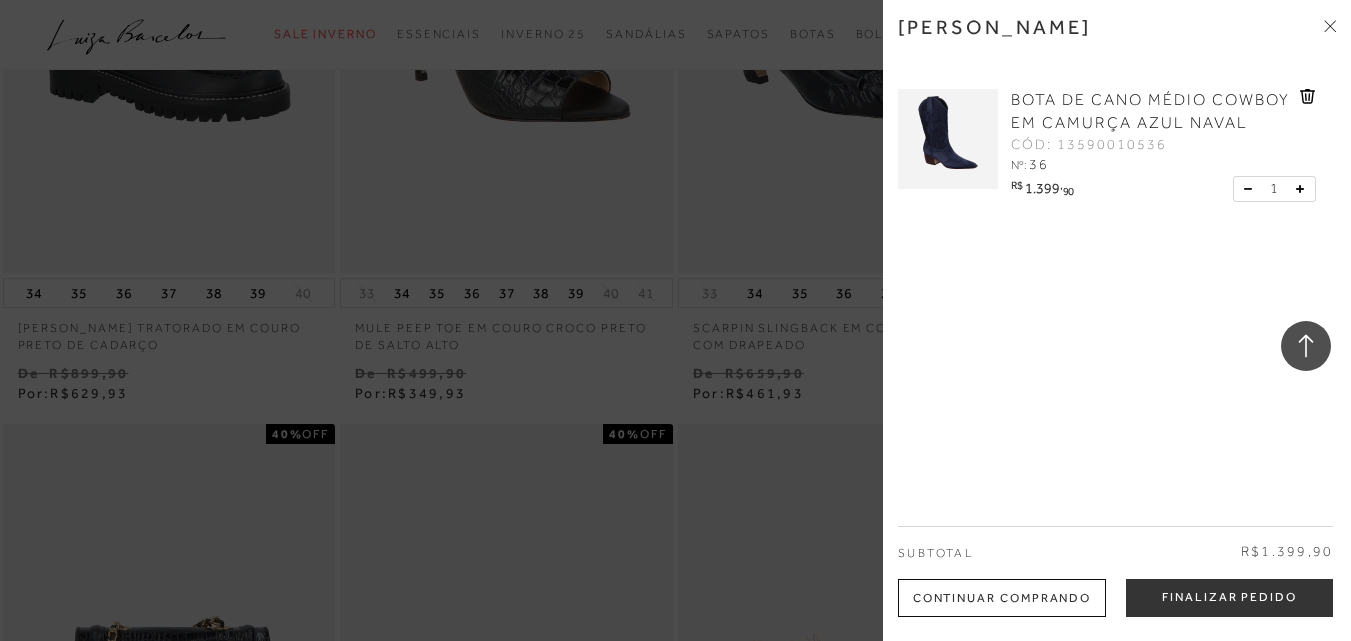 click on "BOTA DE CANO MÉDIO COWBOY EM CAMURÇA AZUL NAVAL" at bounding box center [1150, 111] 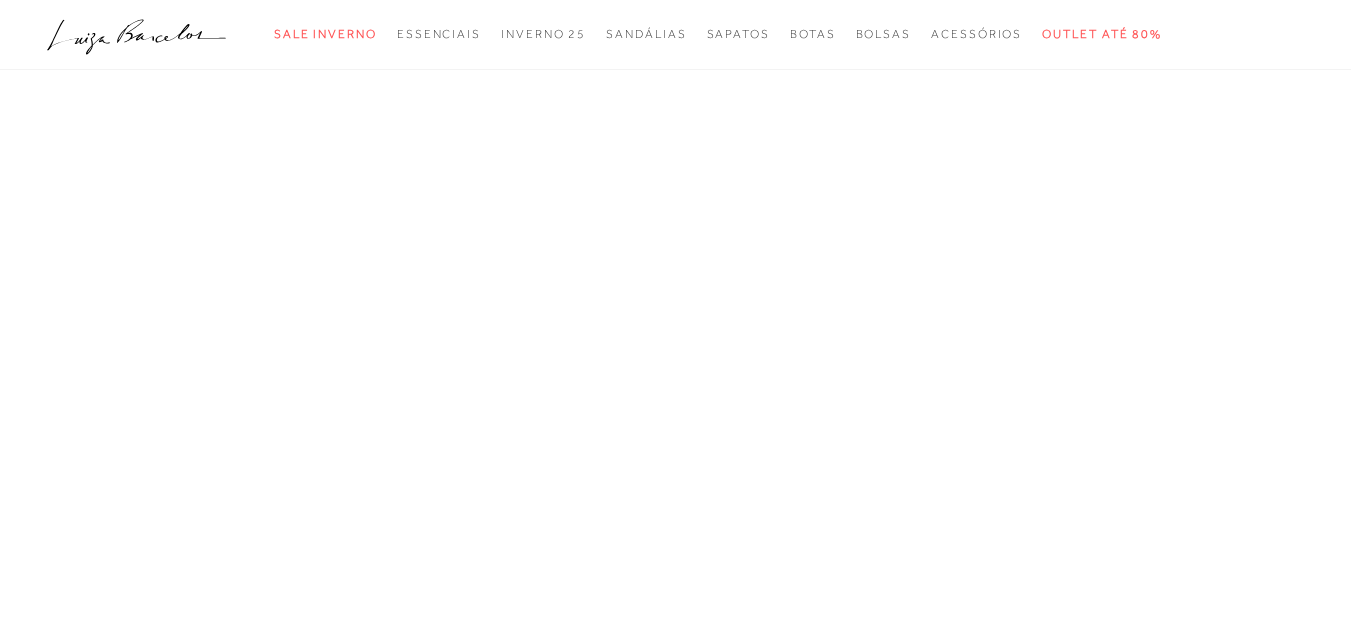scroll, scrollTop: 0, scrollLeft: 0, axis: both 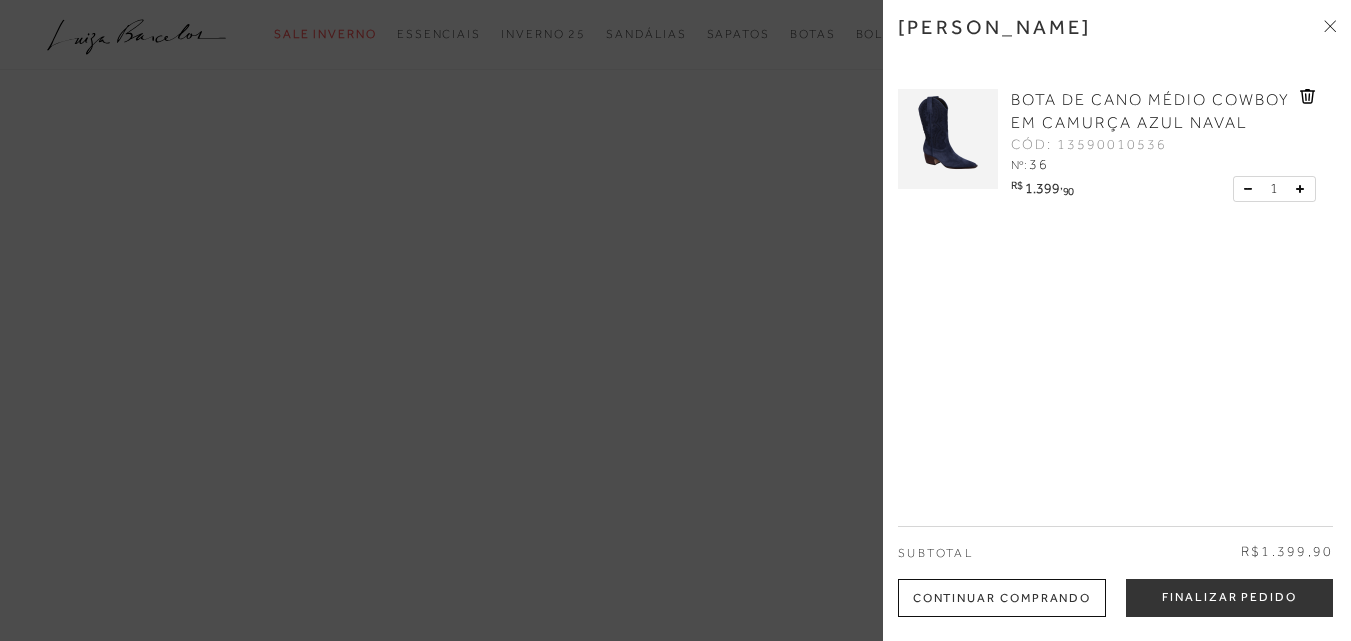 click at bounding box center [675, 320] 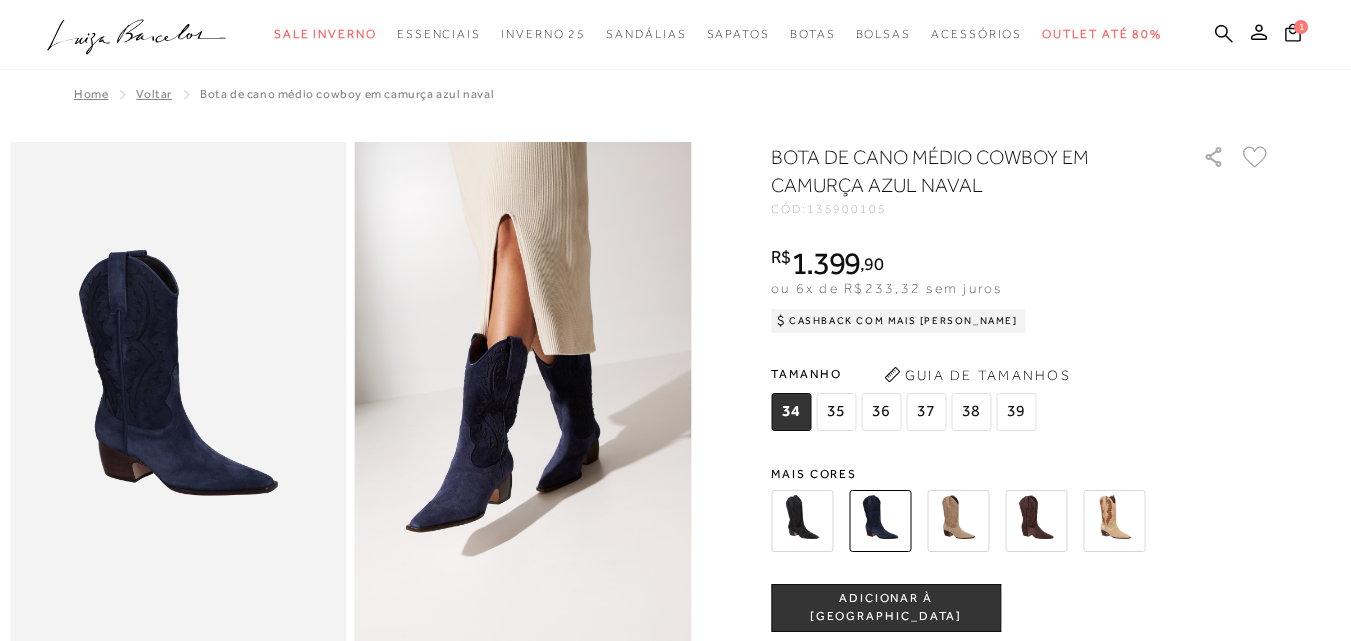 click at bounding box center [523, 394] 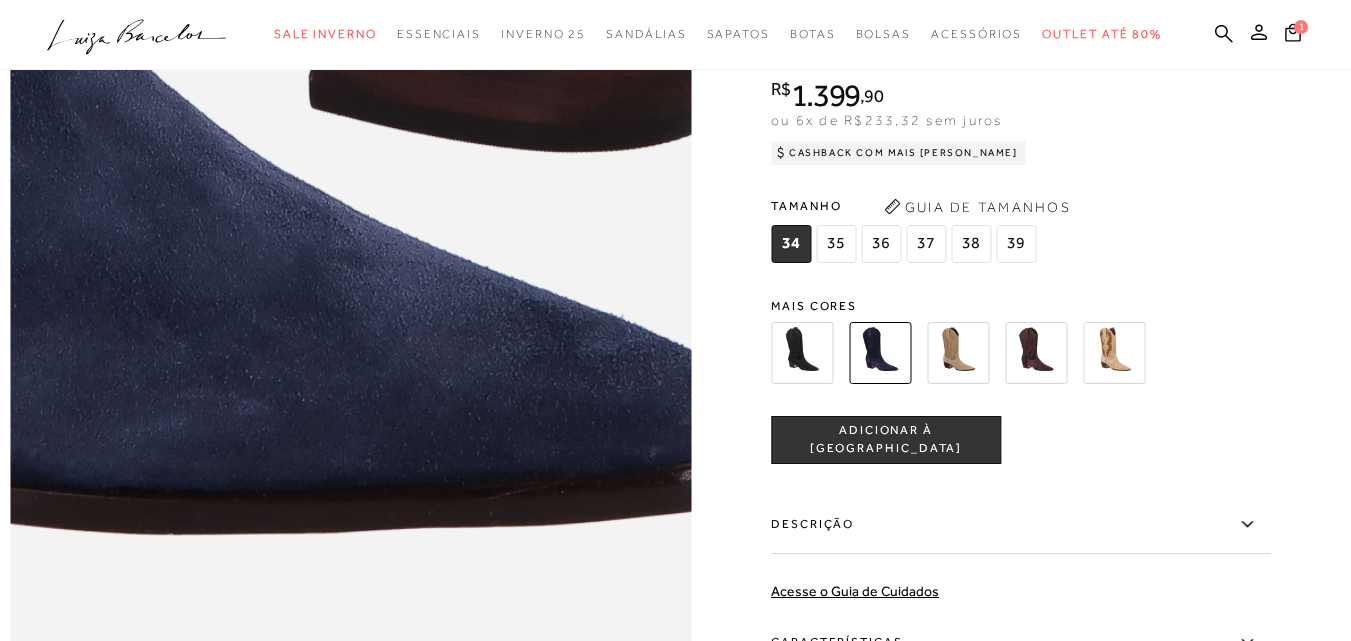 scroll, scrollTop: 1100, scrollLeft: 0, axis: vertical 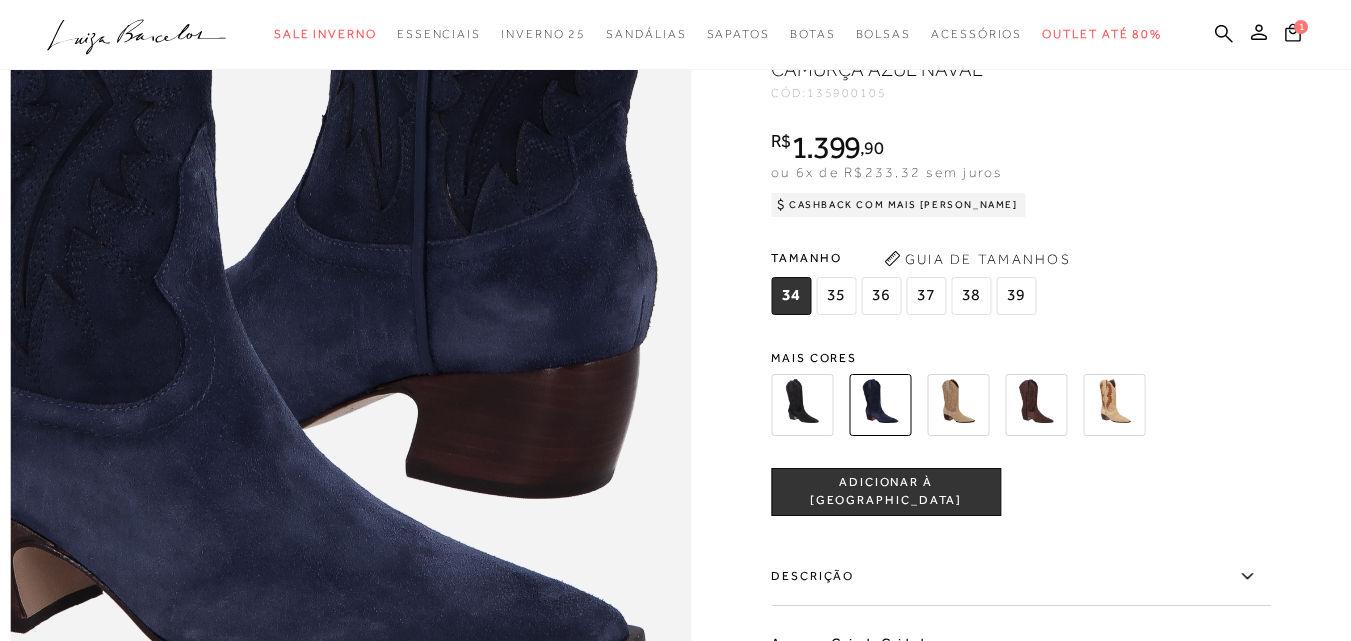 click on "36" at bounding box center [881, 296] 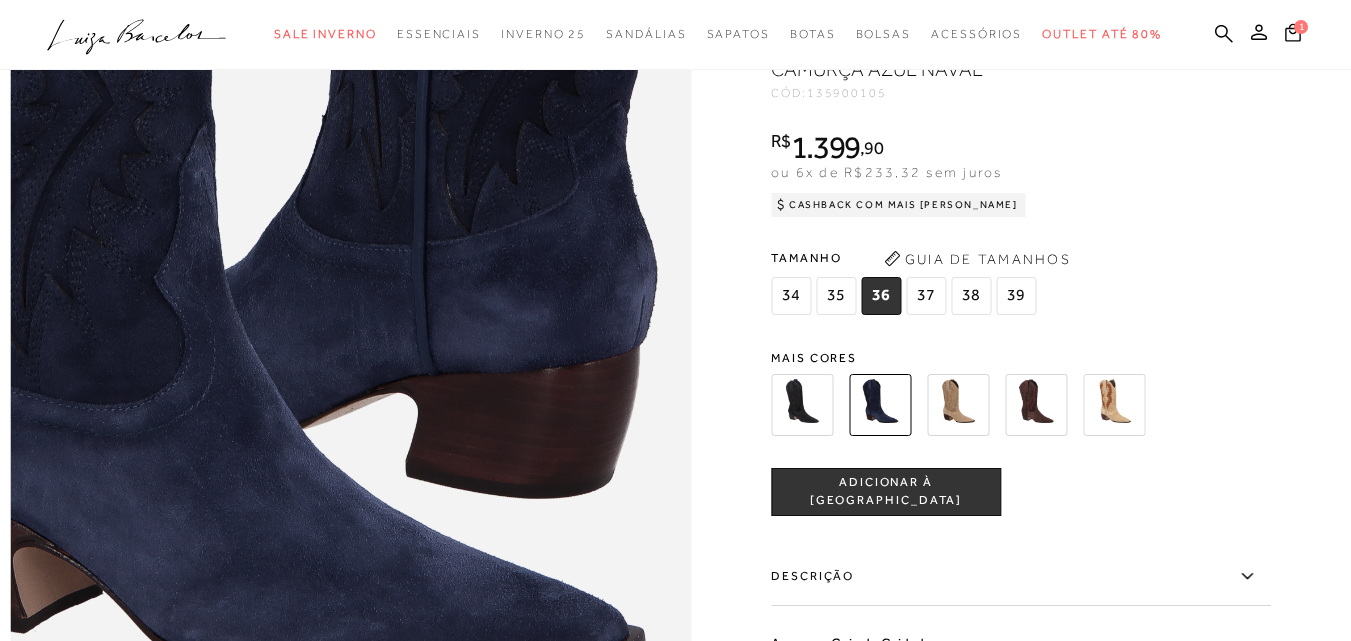 click at bounding box center (802, 405) 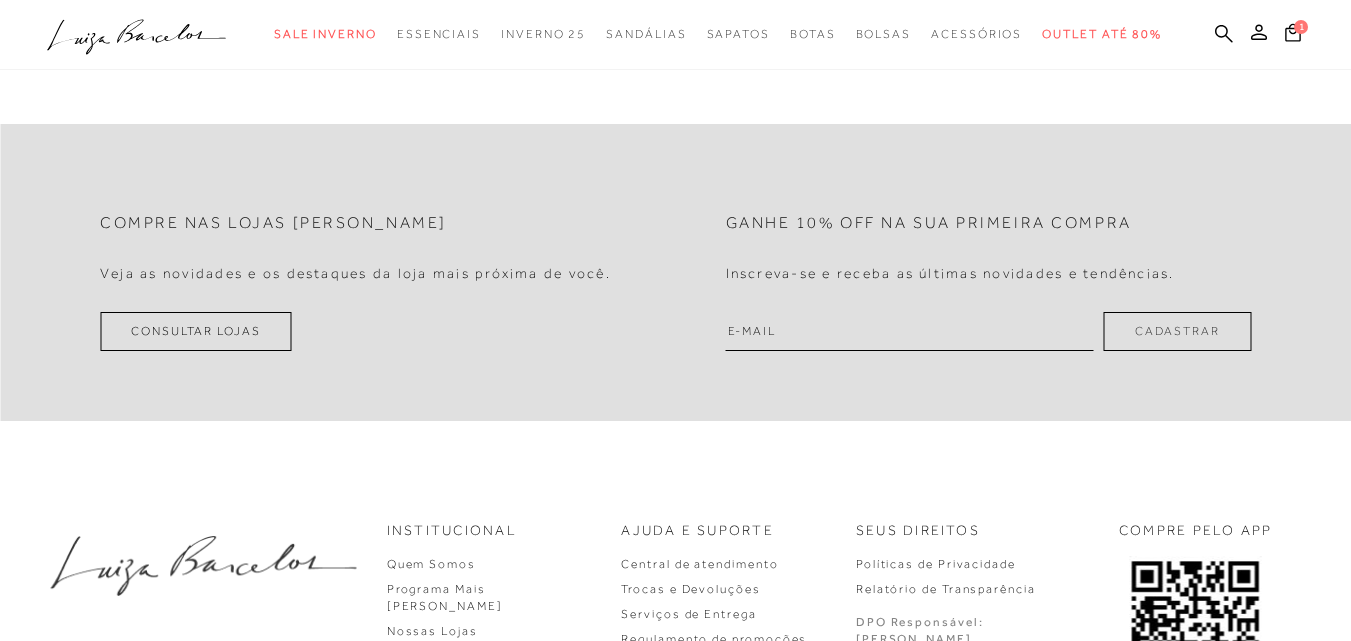 click at bounding box center [880, -580] 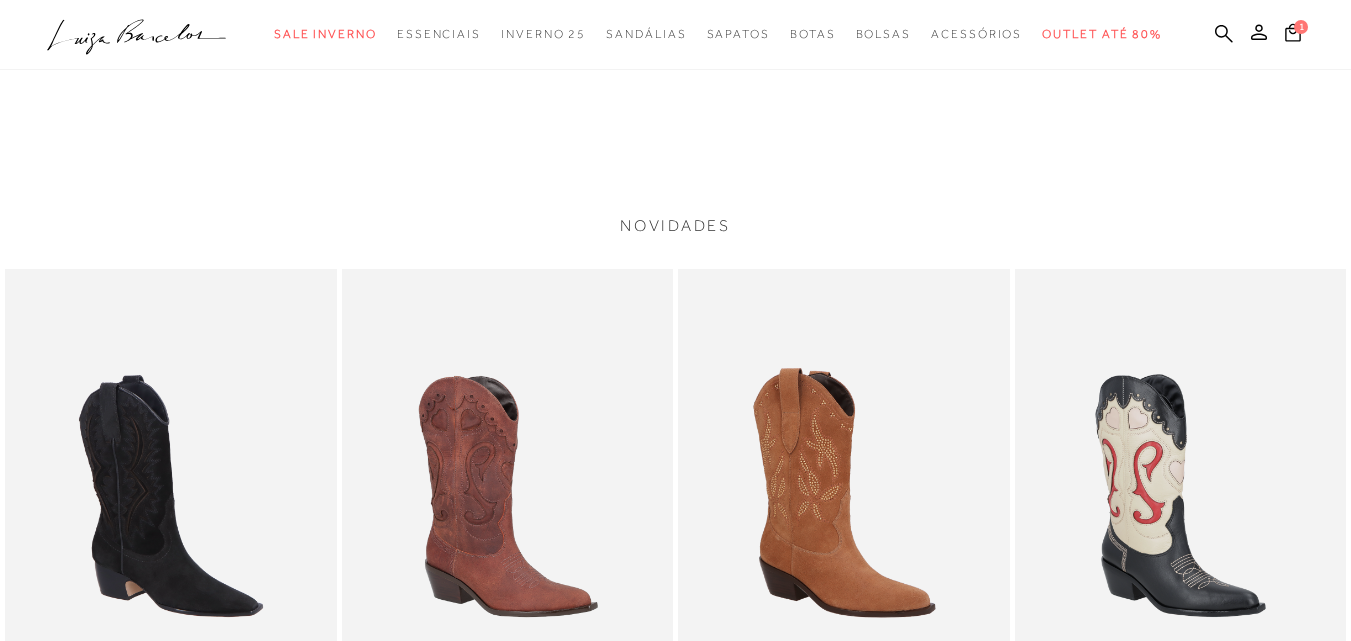 scroll, scrollTop: 400, scrollLeft: 0, axis: vertical 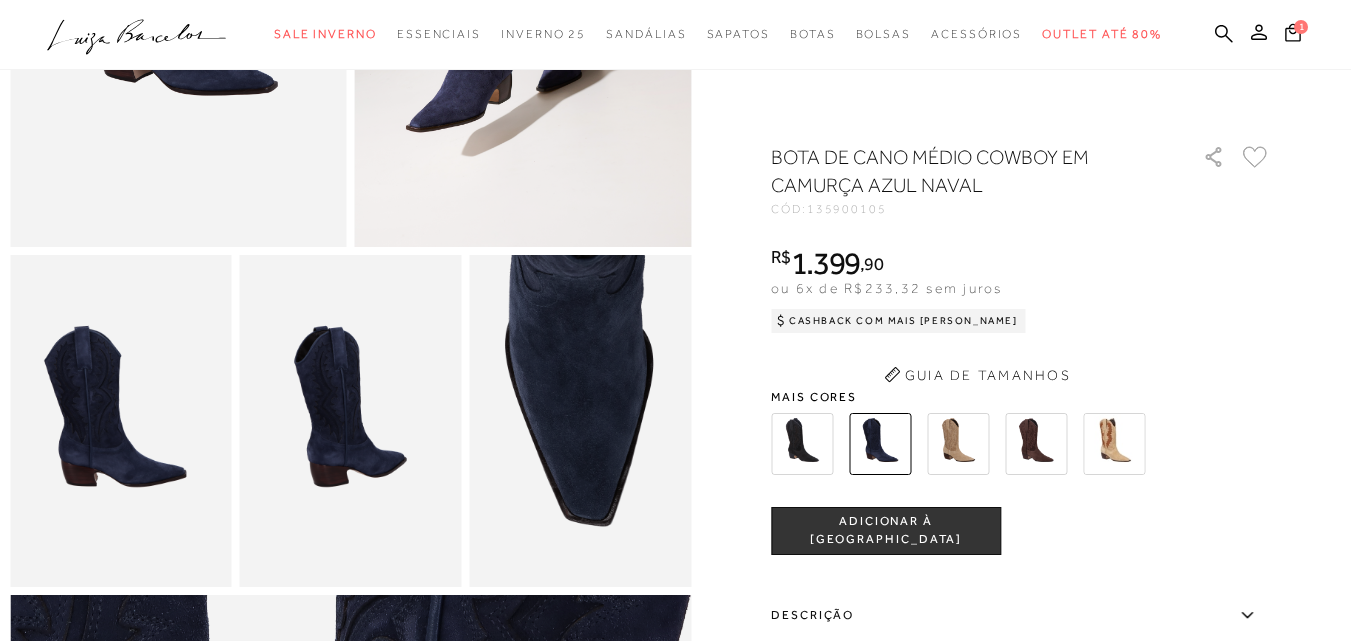 click at bounding box center (958, 444) 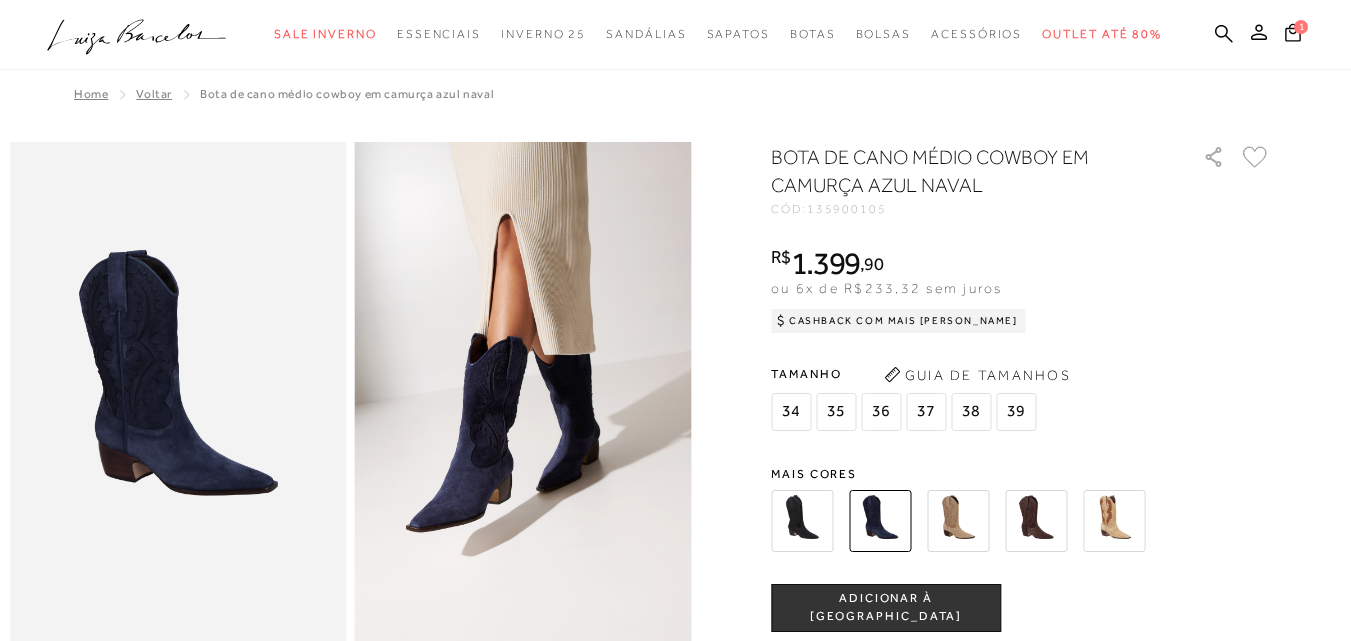 click at bounding box center [958, 521] 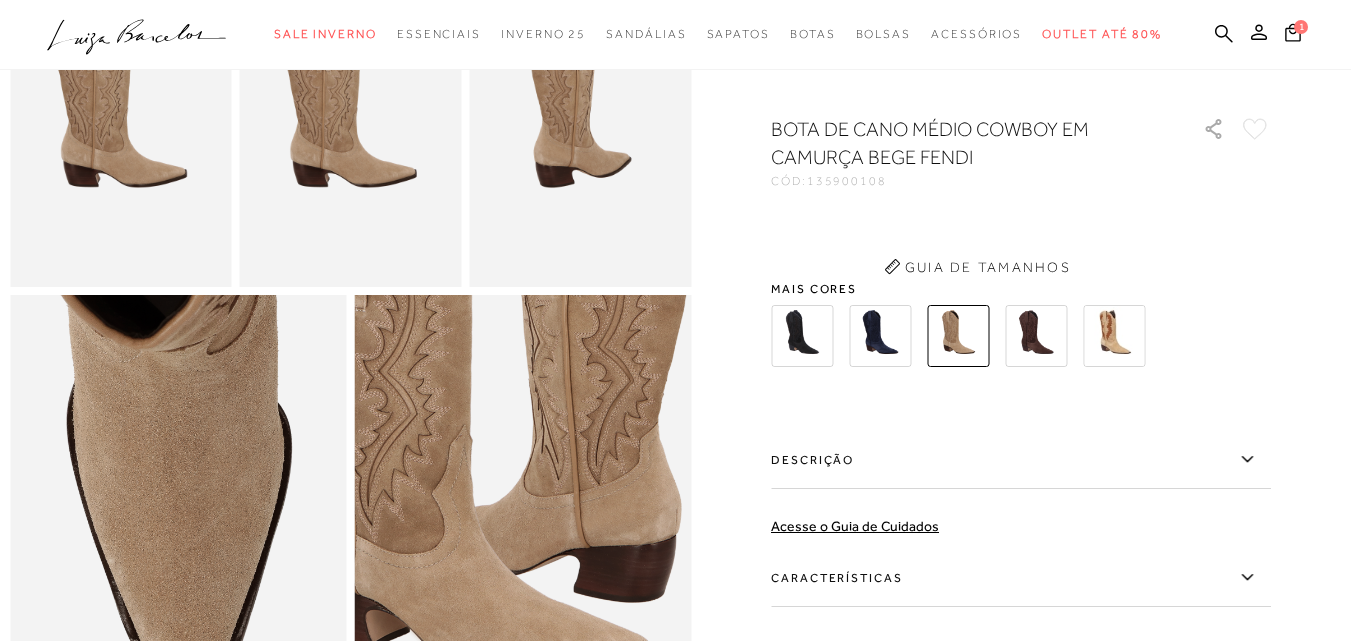 scroll, scrollTop: 0, scrollLeft: 0, axis: both 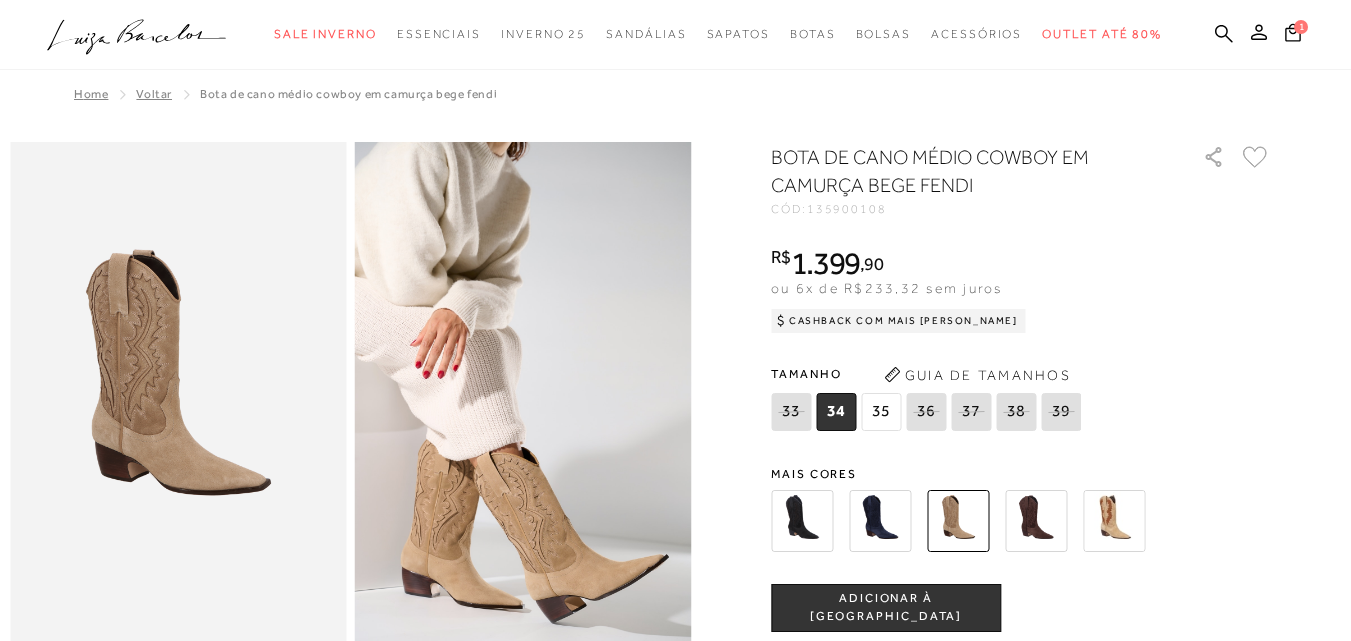 click 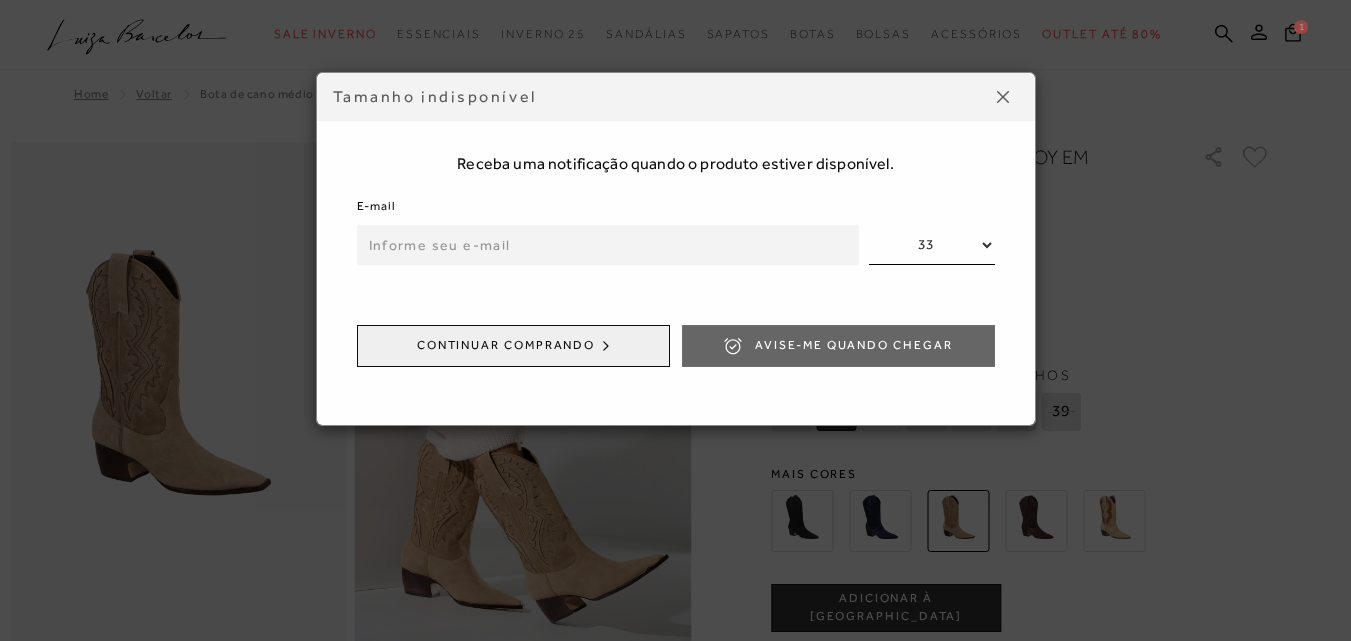 select 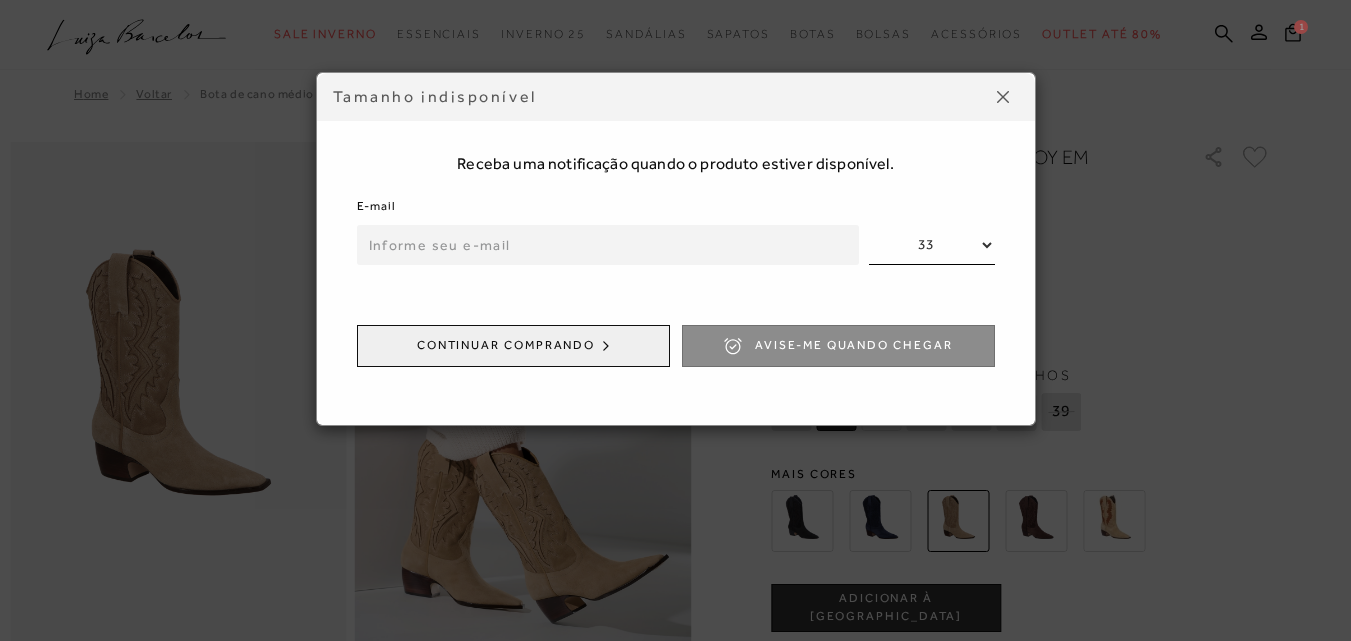 click on "E-mail
33 36 37 38 39
Continuar comprando
Avise-me quando chegar" at bounding box center (676, 289) 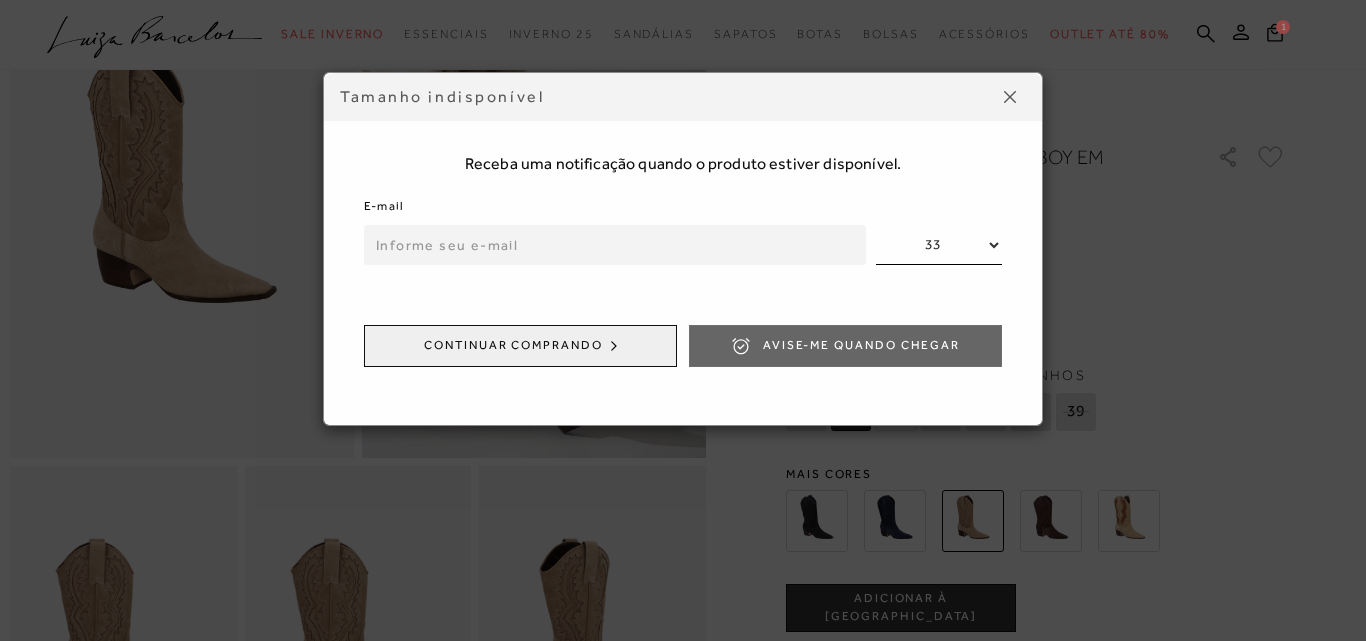 click at bounding box center [615, 245] 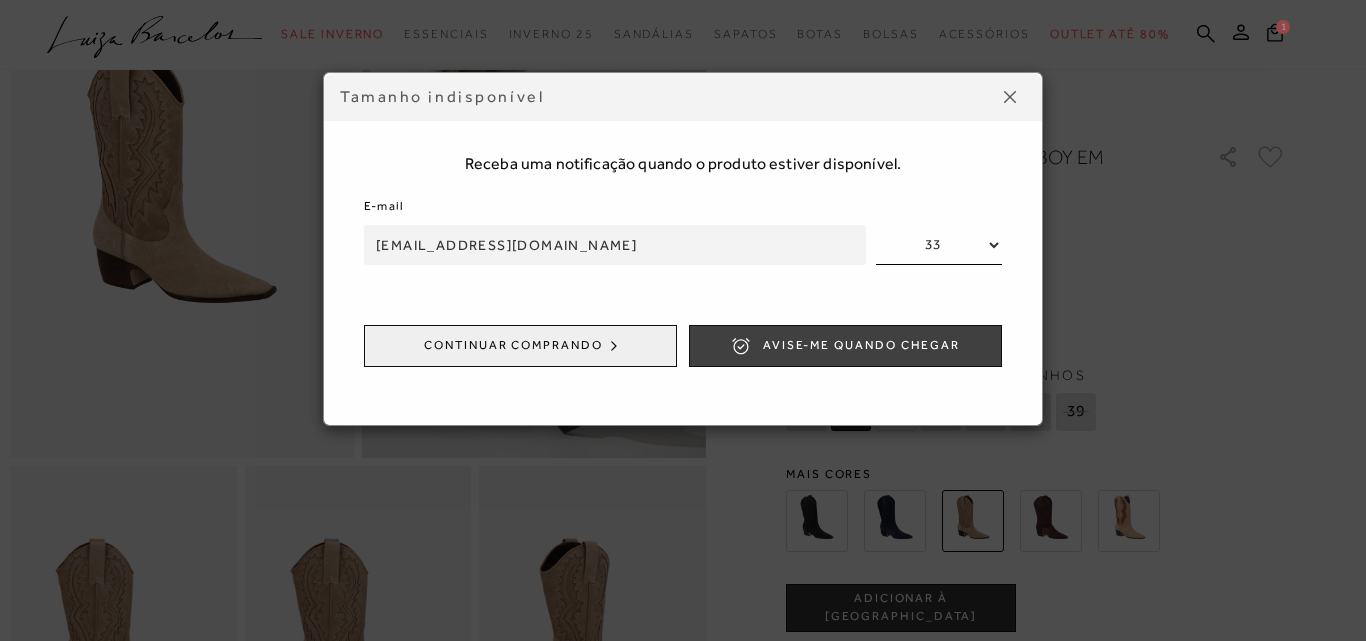 click on "Avise-me quando chegar" at bounding box center (861, 345) 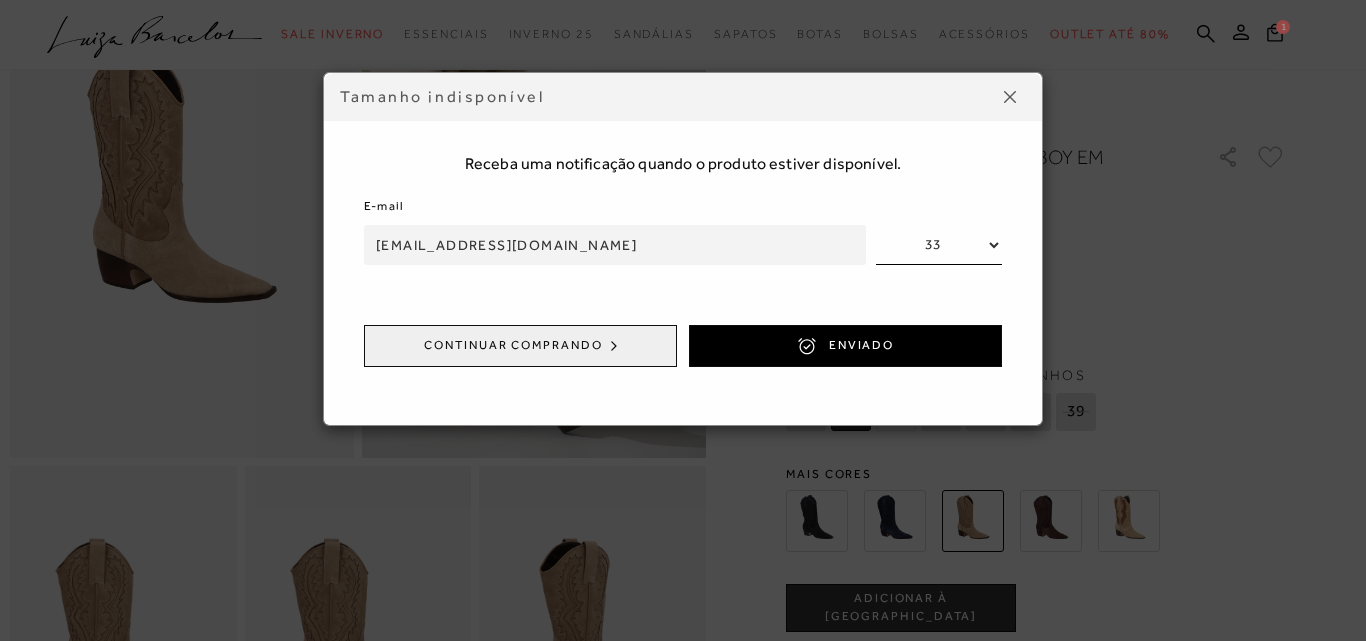 click at bounding box center [1010, 97] 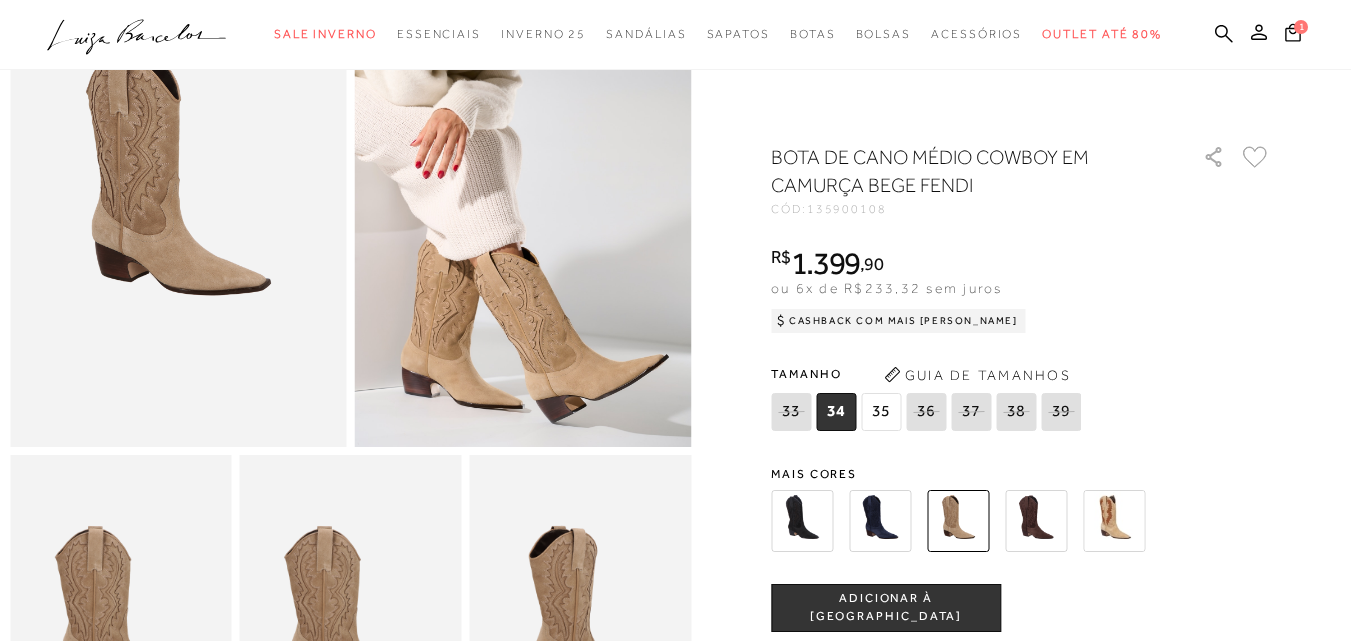 click at bounding box center [1036, 521] 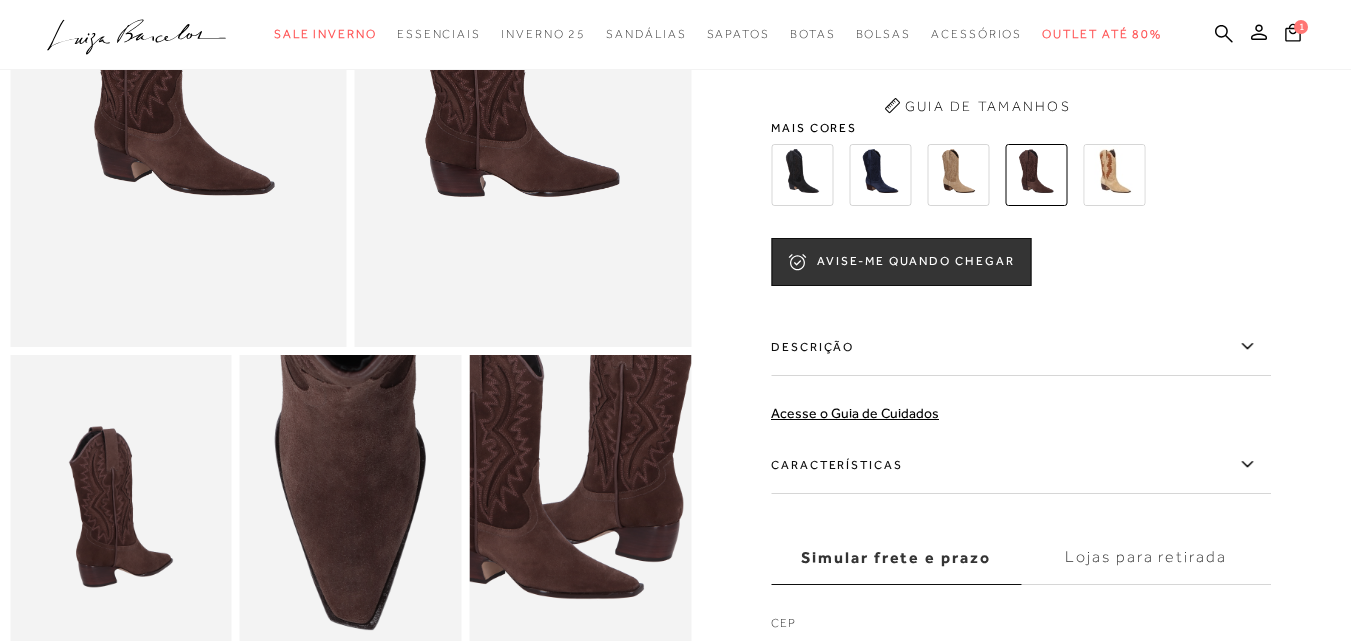 scroll, scrollTop: 600, scrollLeft: 0, axis: vertical 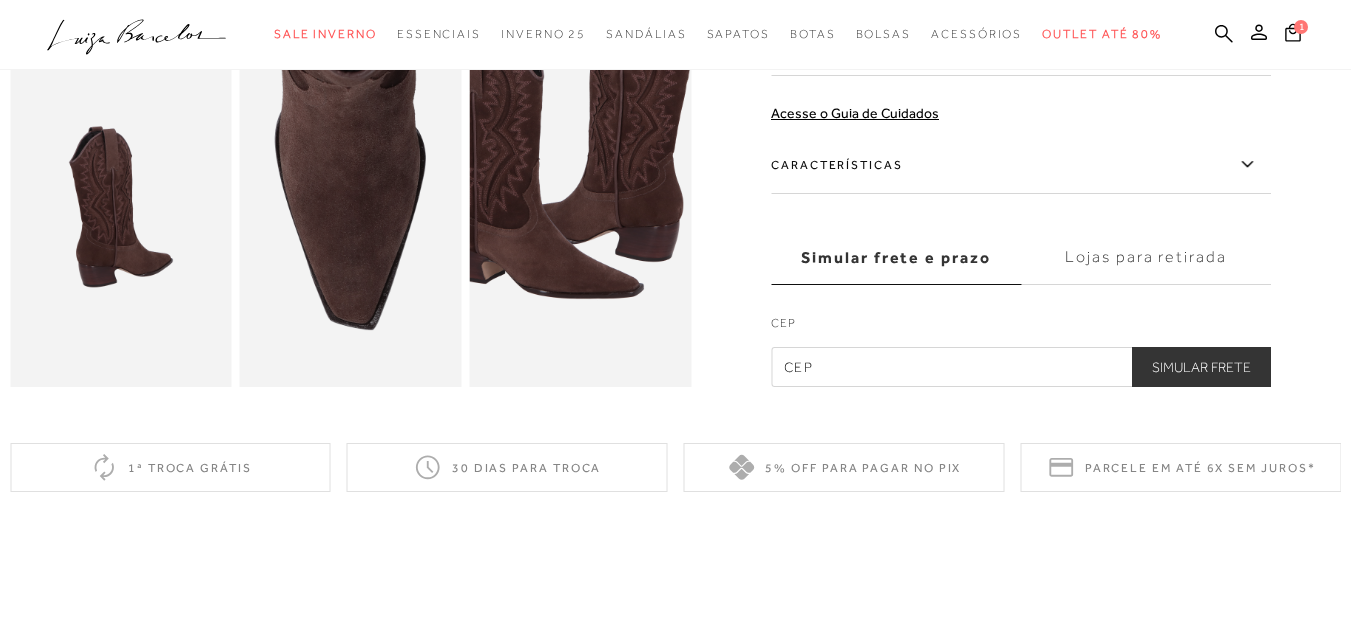 click on "Lojas para retirada" at bounding box center [1146, 258] 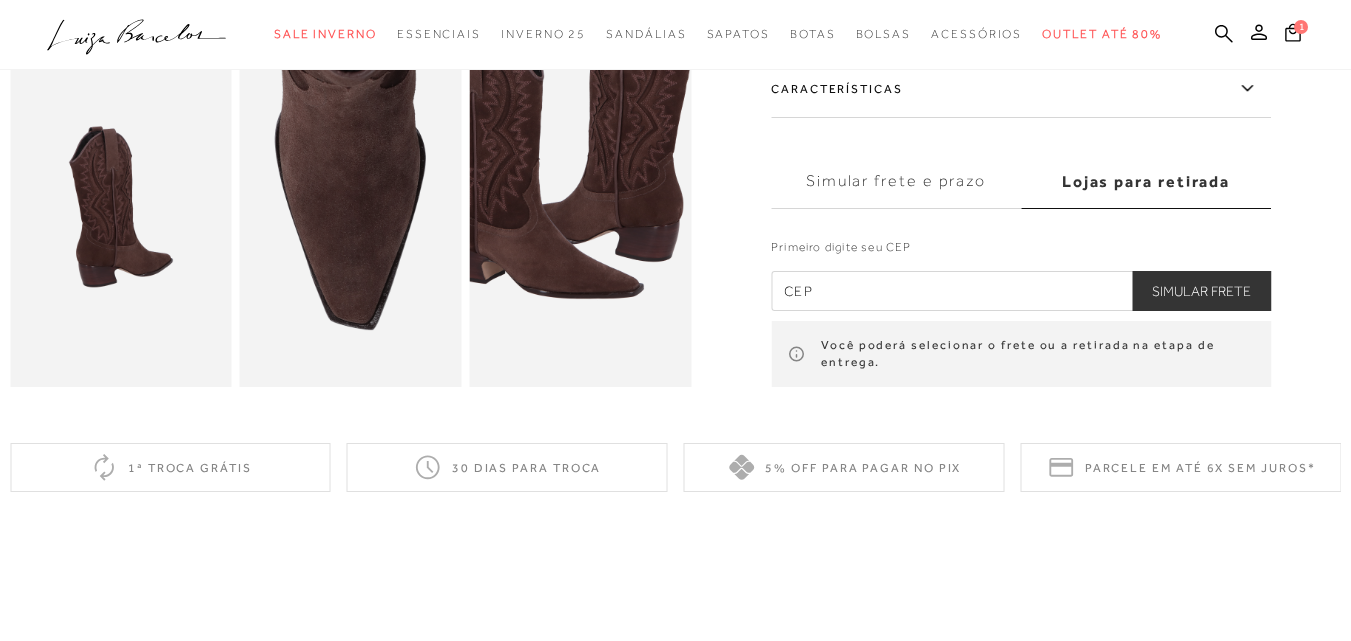 click at bounding box center [1021, 292] 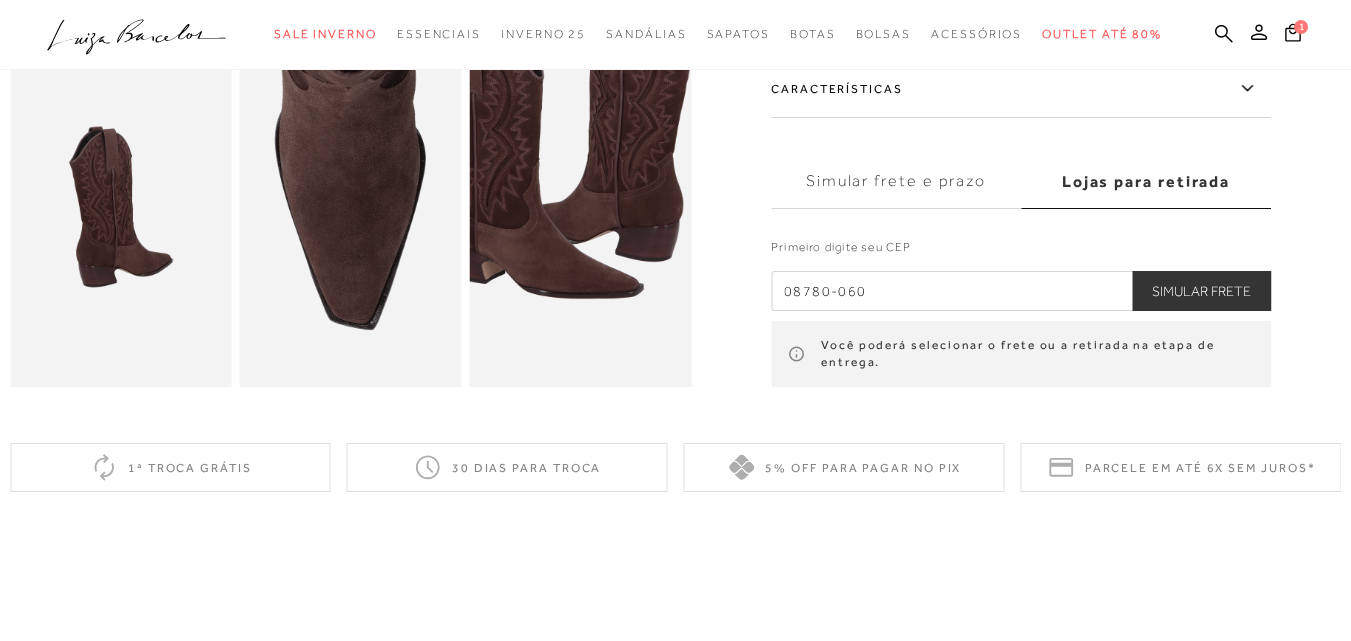click on "Simular Frete" at bounding box center [1201, 292] 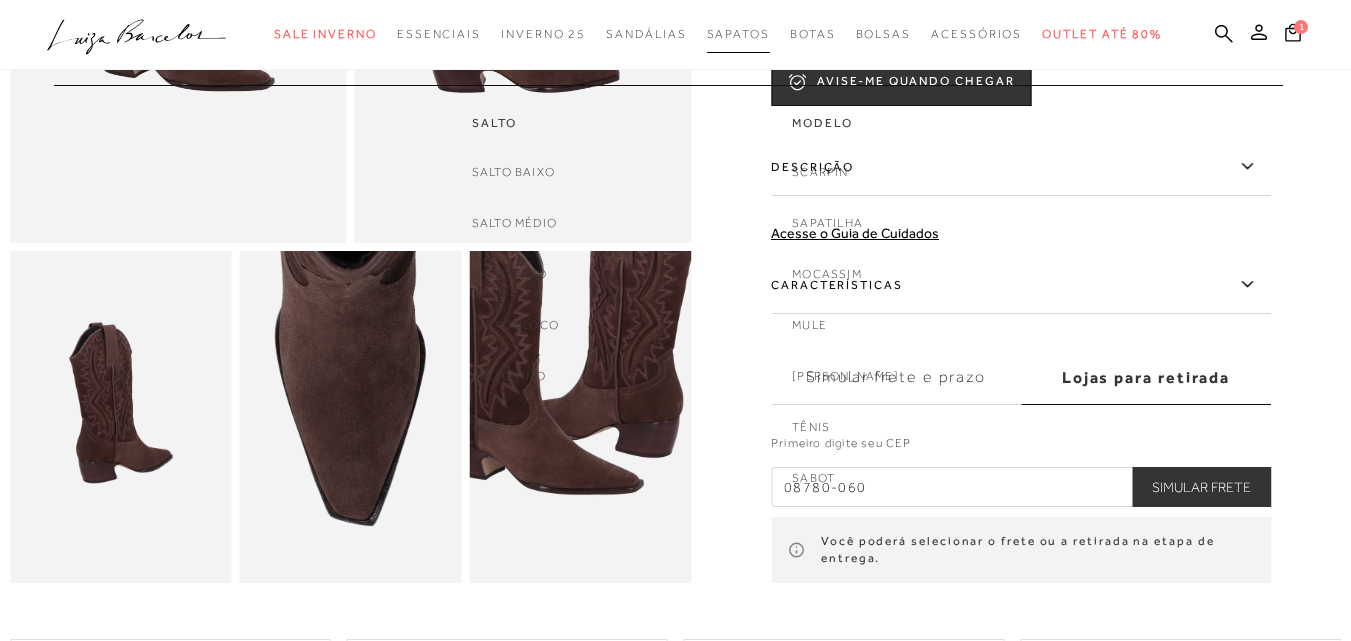 scroll, scrollTop: 400, scrollLeft: 0, axis: vertical 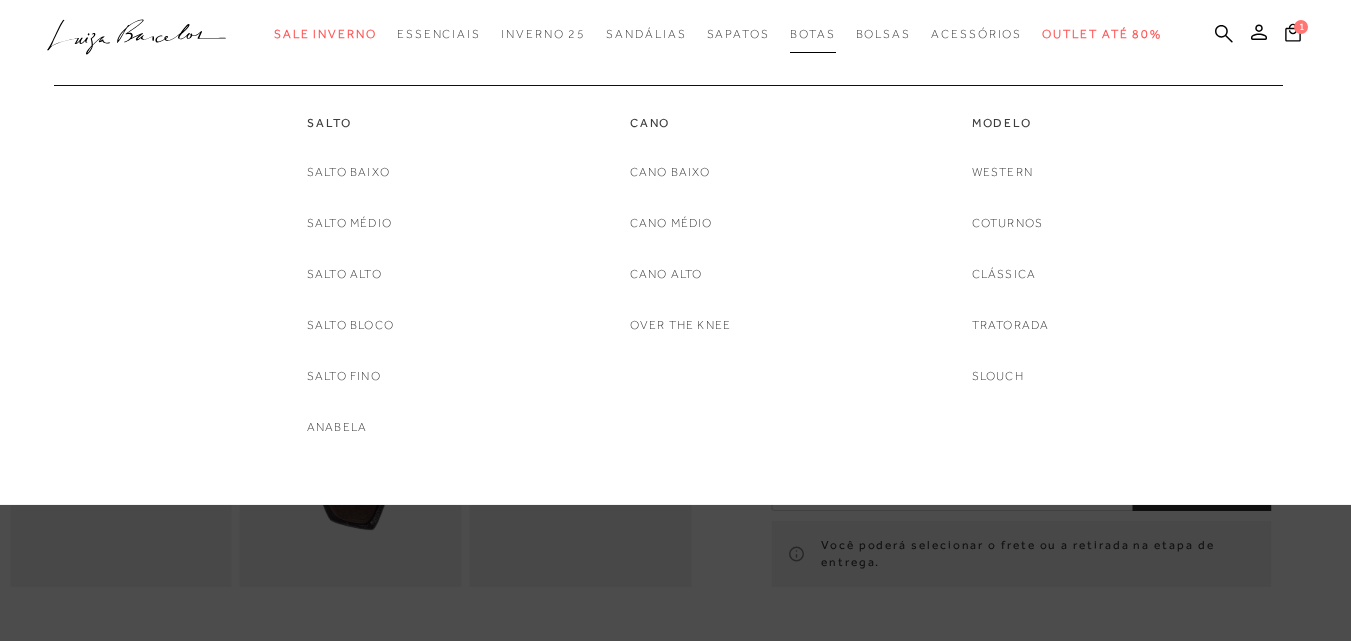 click on "Botas" at bounding box center (813, 34) 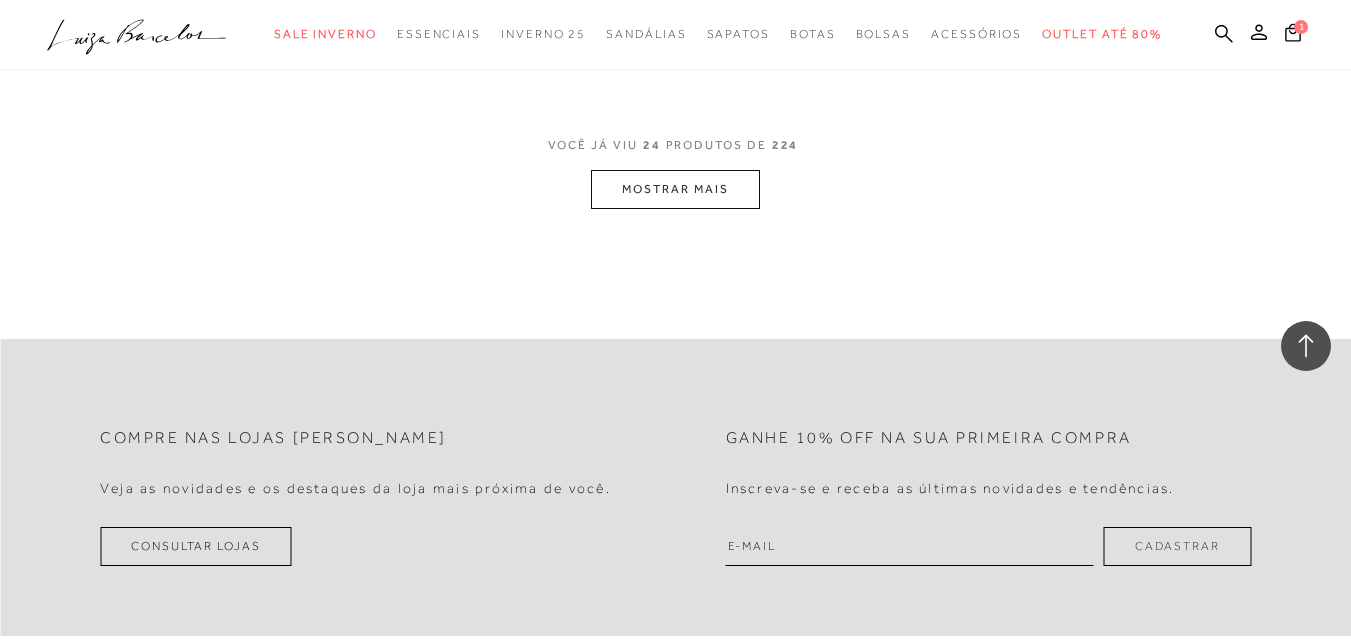 scroll, scrollTop: 3900, scrollLeft: 0, axis: vertical 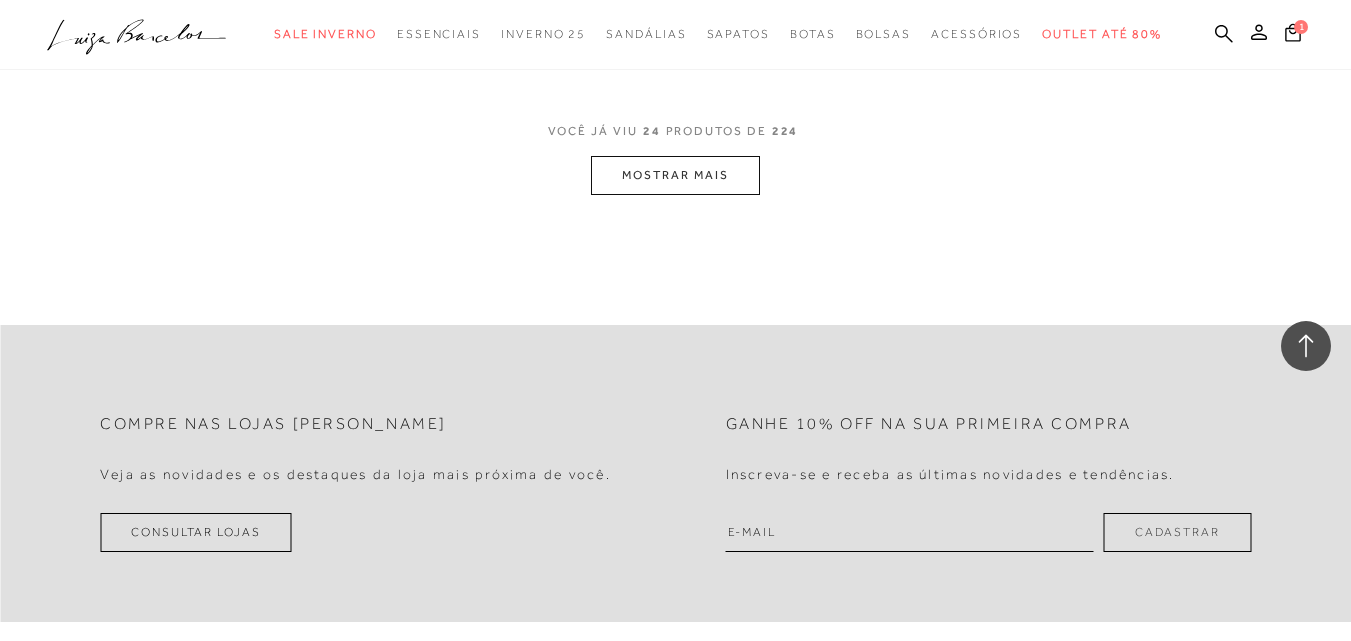 click on "MOSTRAR MAIS" at bounding box center [675, 175] 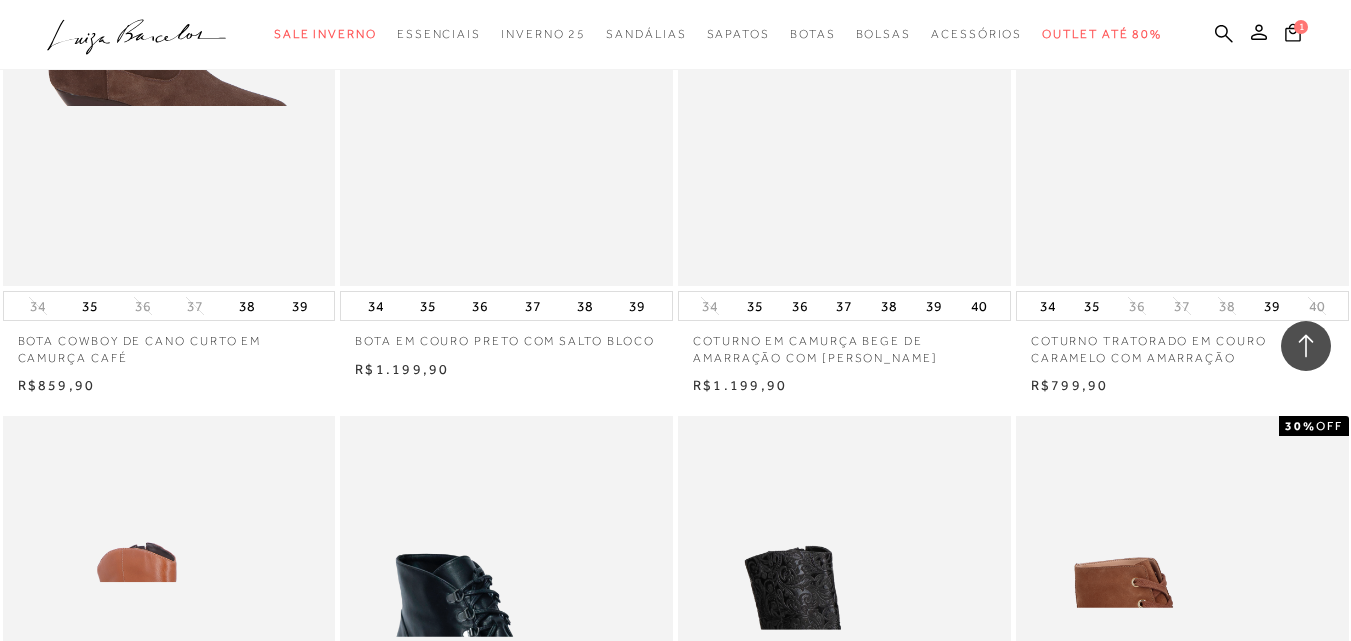 scroll, scrollTop: 4700, scrollLeft: 0, axis: vertical 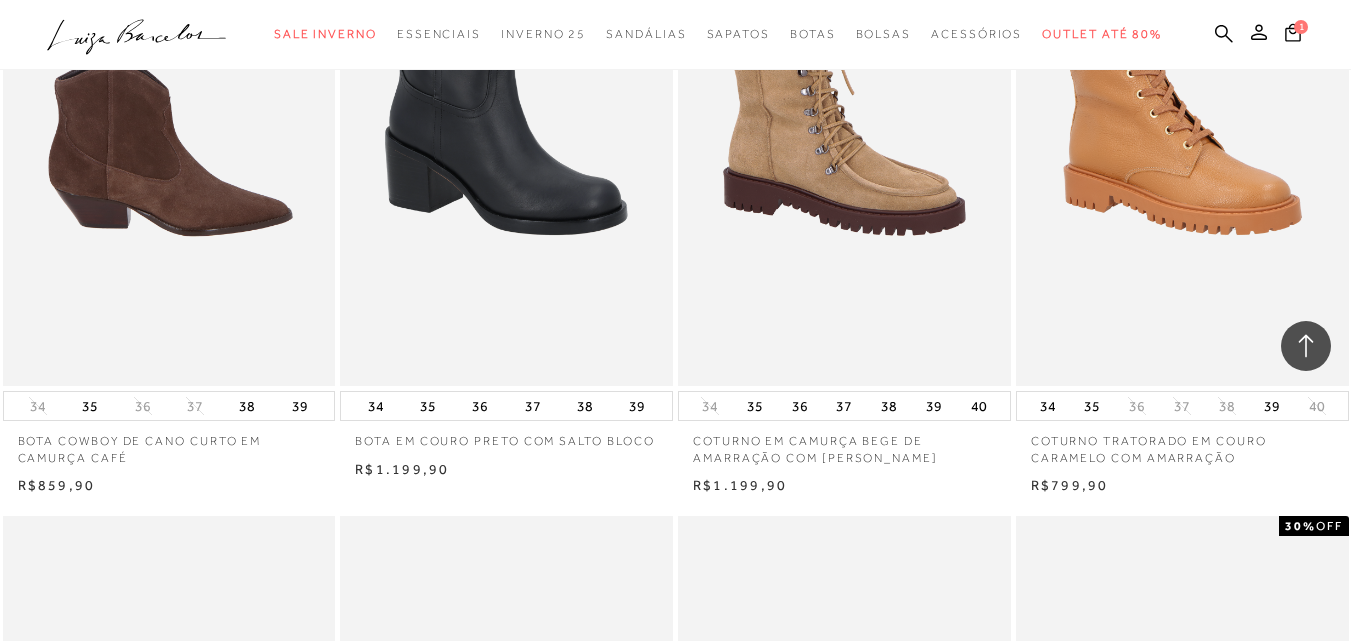click at bounding box center (170, 136) 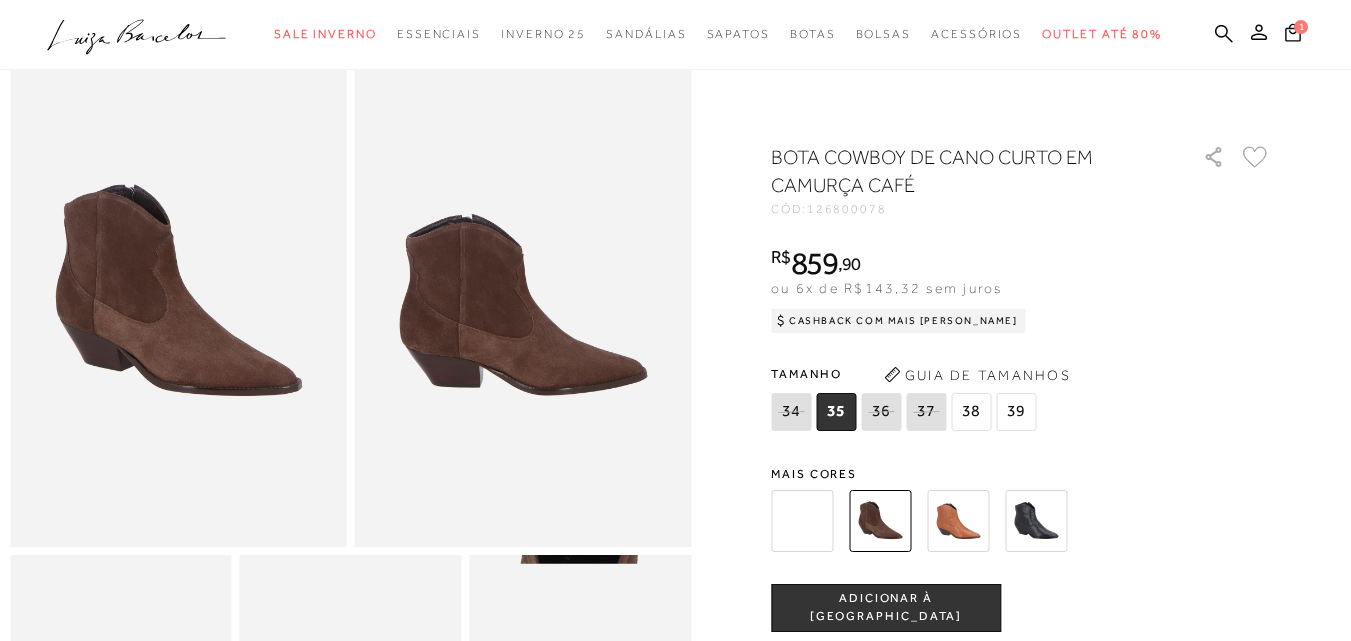 scroll, scrollTop: 200, scrollLeft: 0, axis: vertical 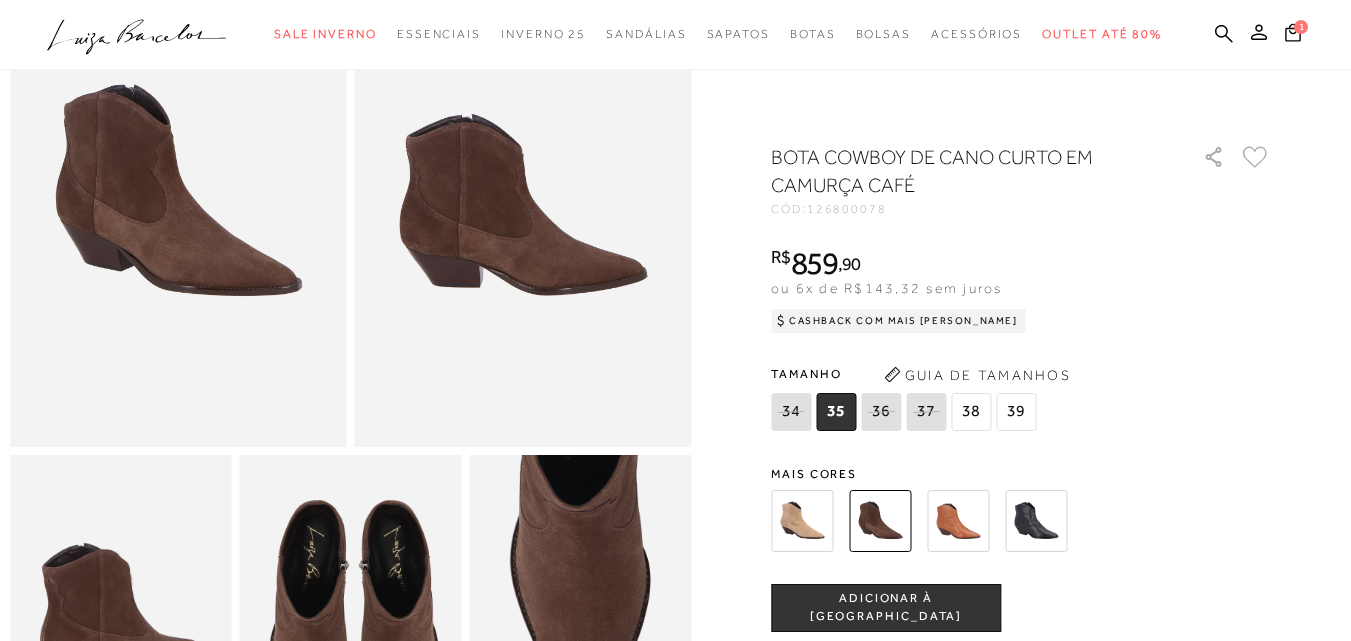 click at bounding box center [802, 521] 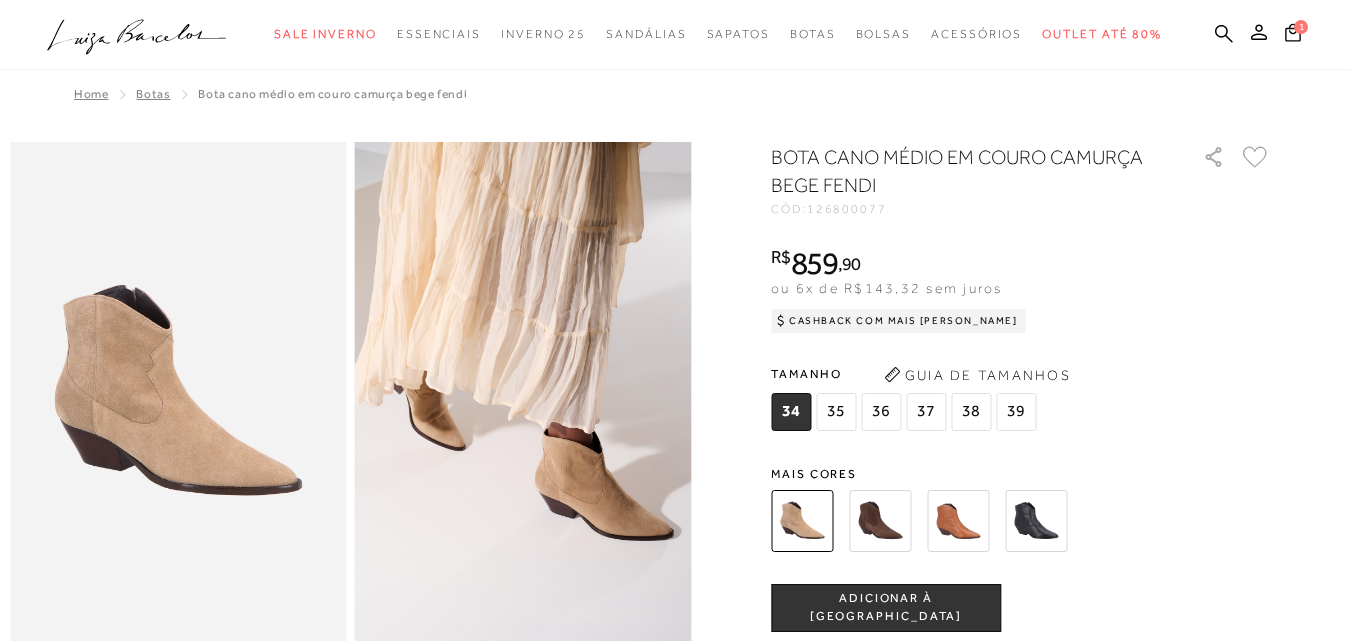scroll, scrollTop: 700, scrollLeft: 0, axis: vertical 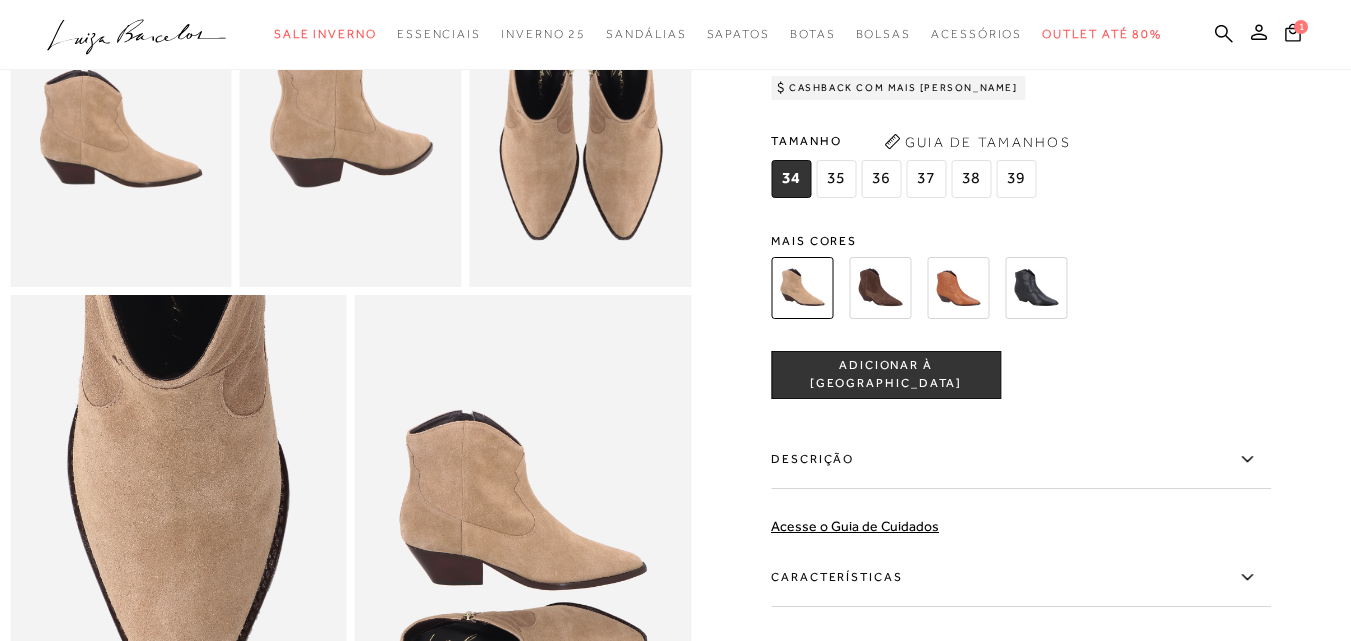 click on "36" at bounding box center (881, 179) 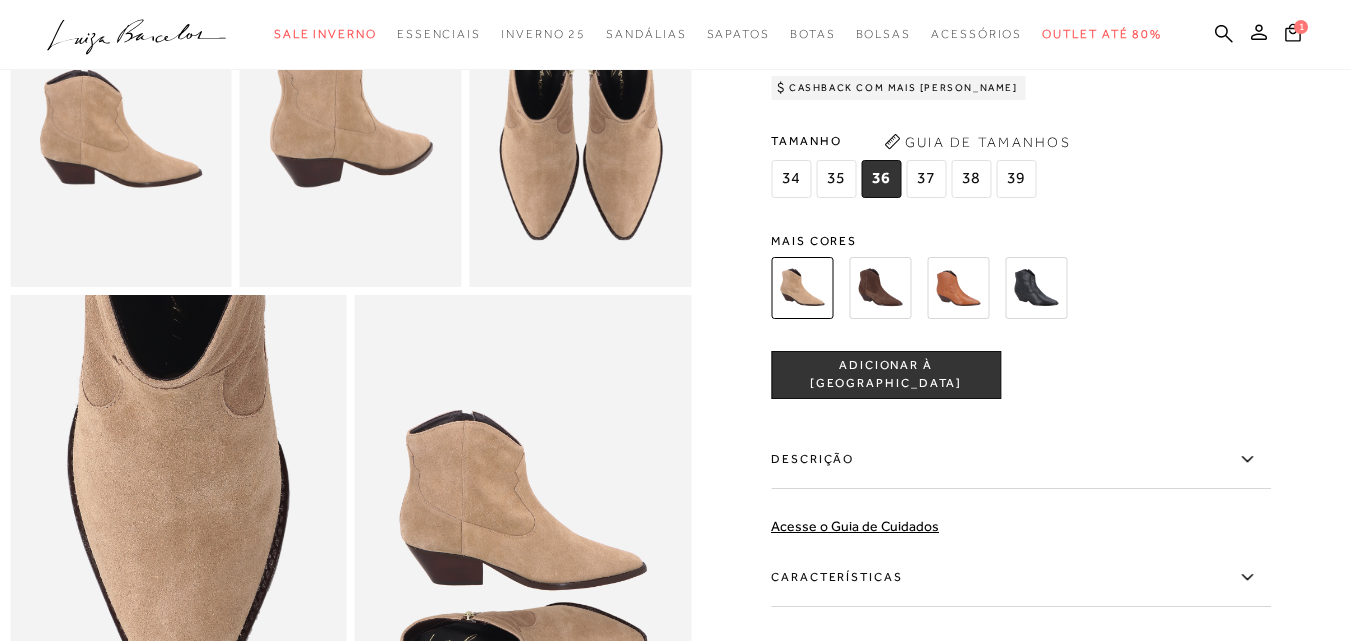 click on "ADICIONAR À SACOLA" at bounding box center (886, 375) 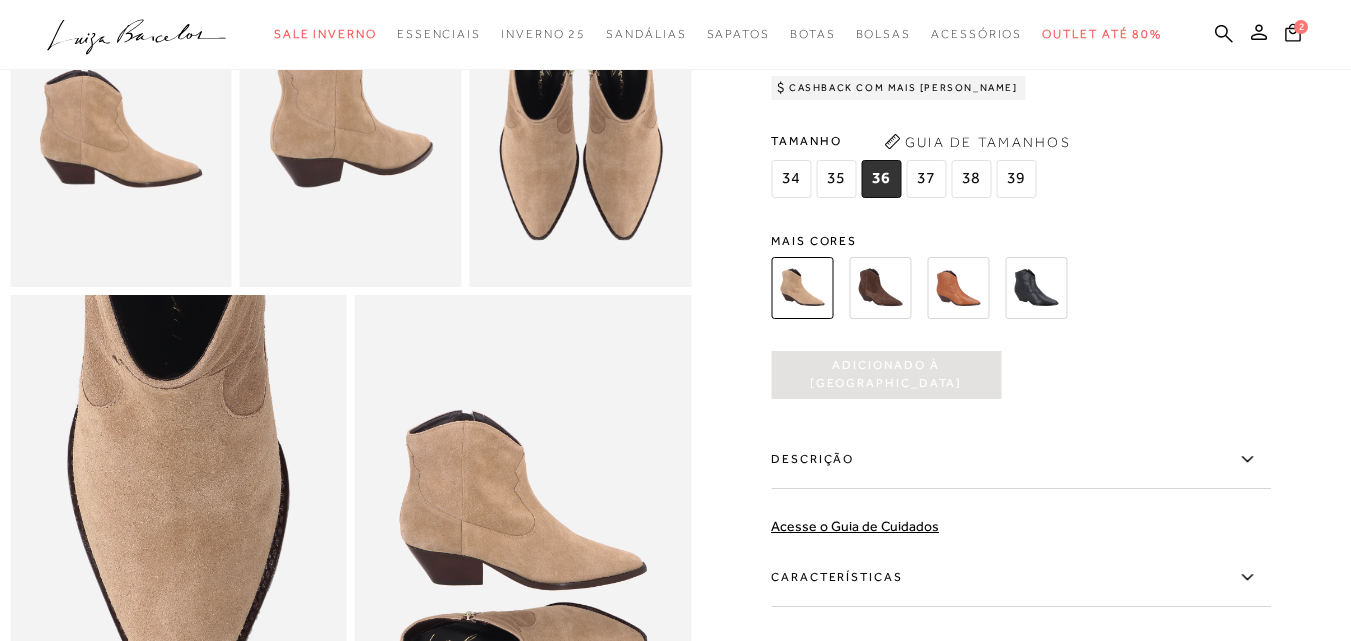 click at bounding box center [958, 288] 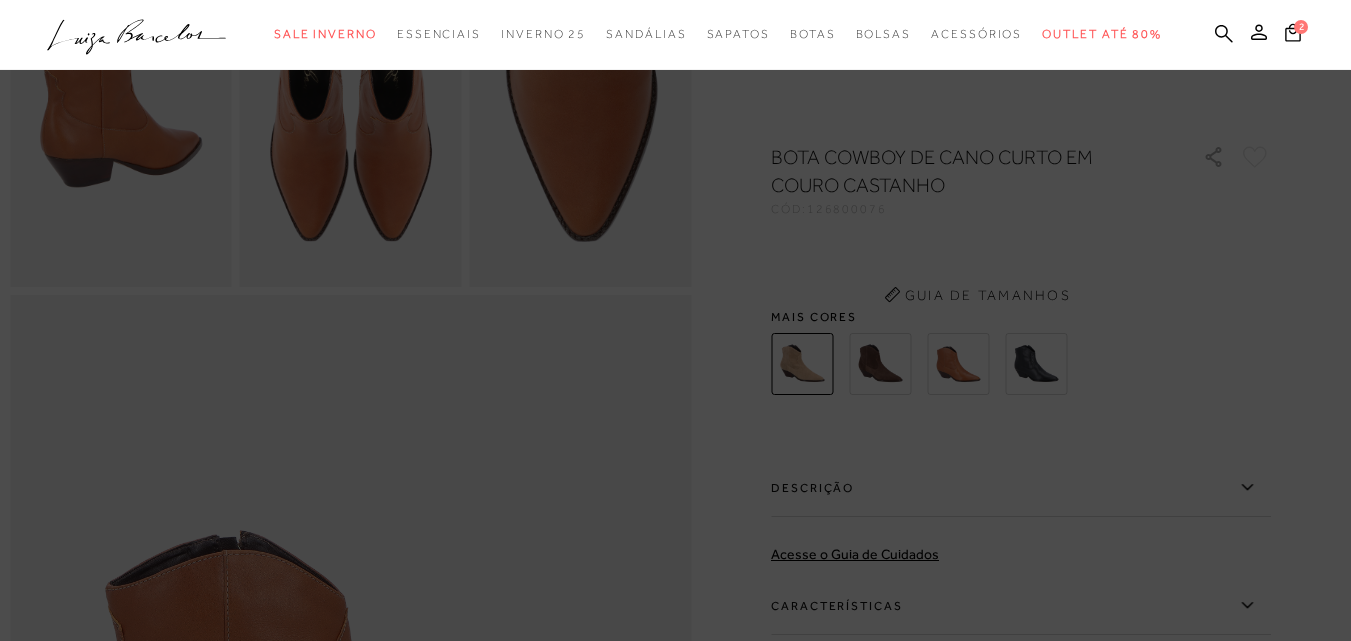 click at bounding box center (675, 320) 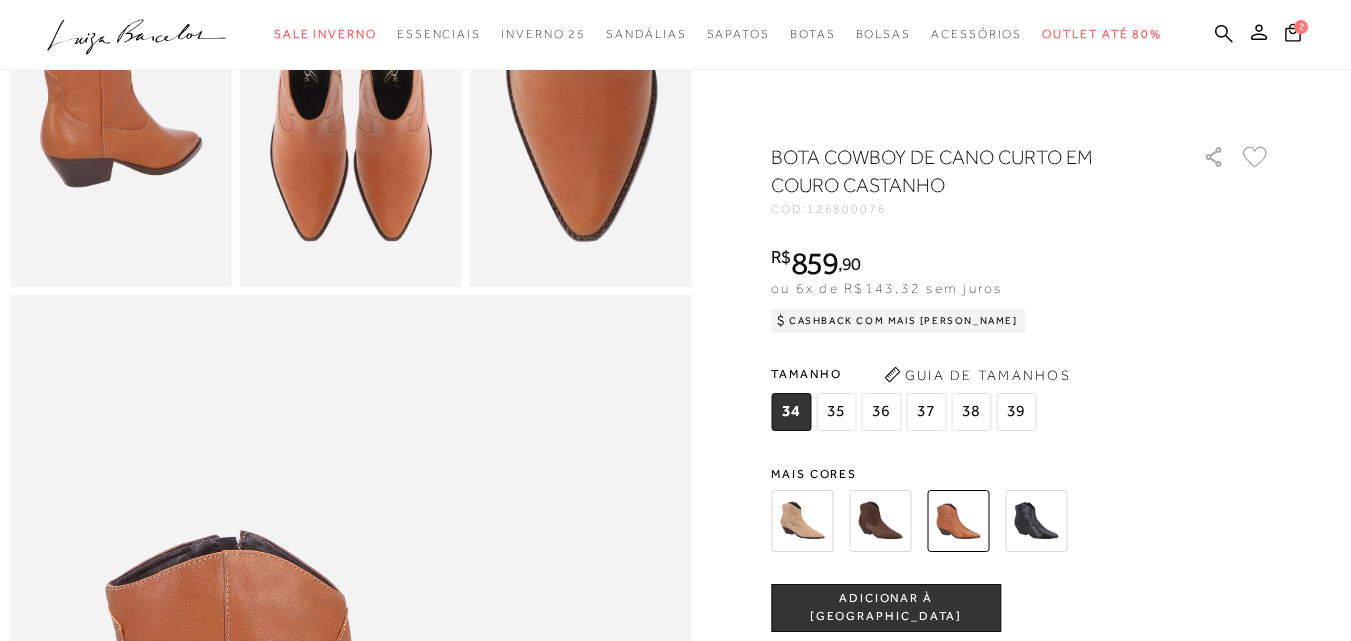 scroll, scrollTop: 300, scrollLeft: 0, axis: vertical 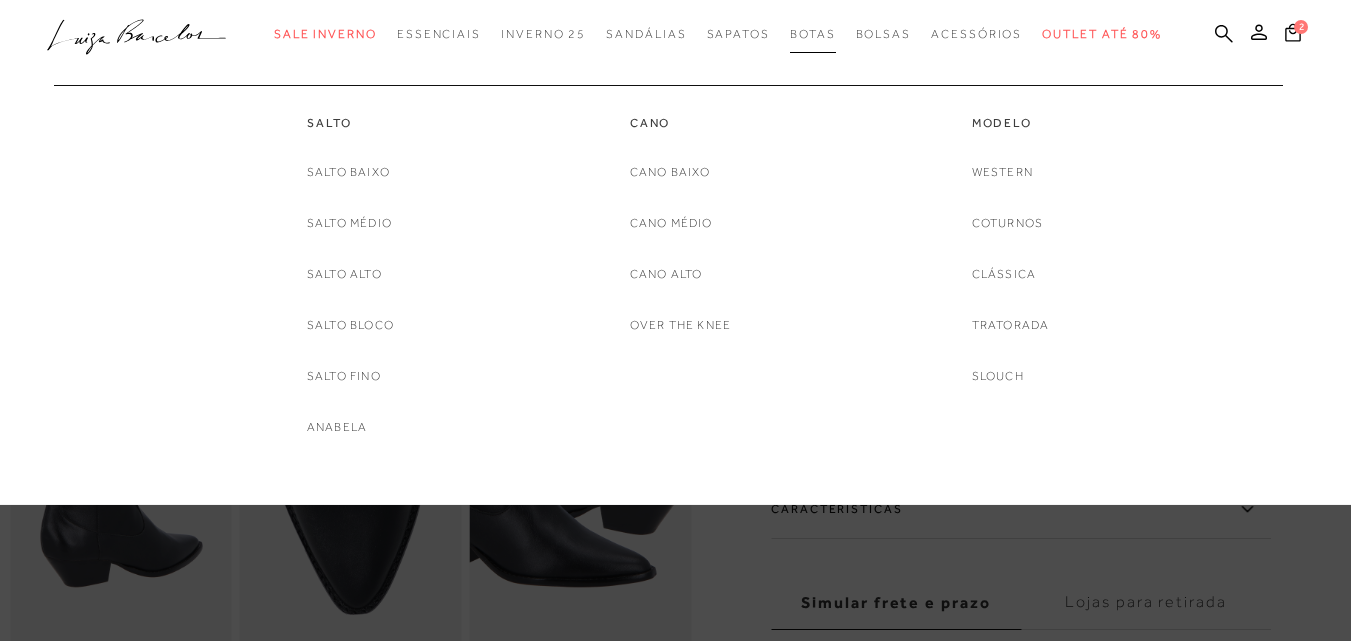 click on "Botas" at bounding box center (813, 34) 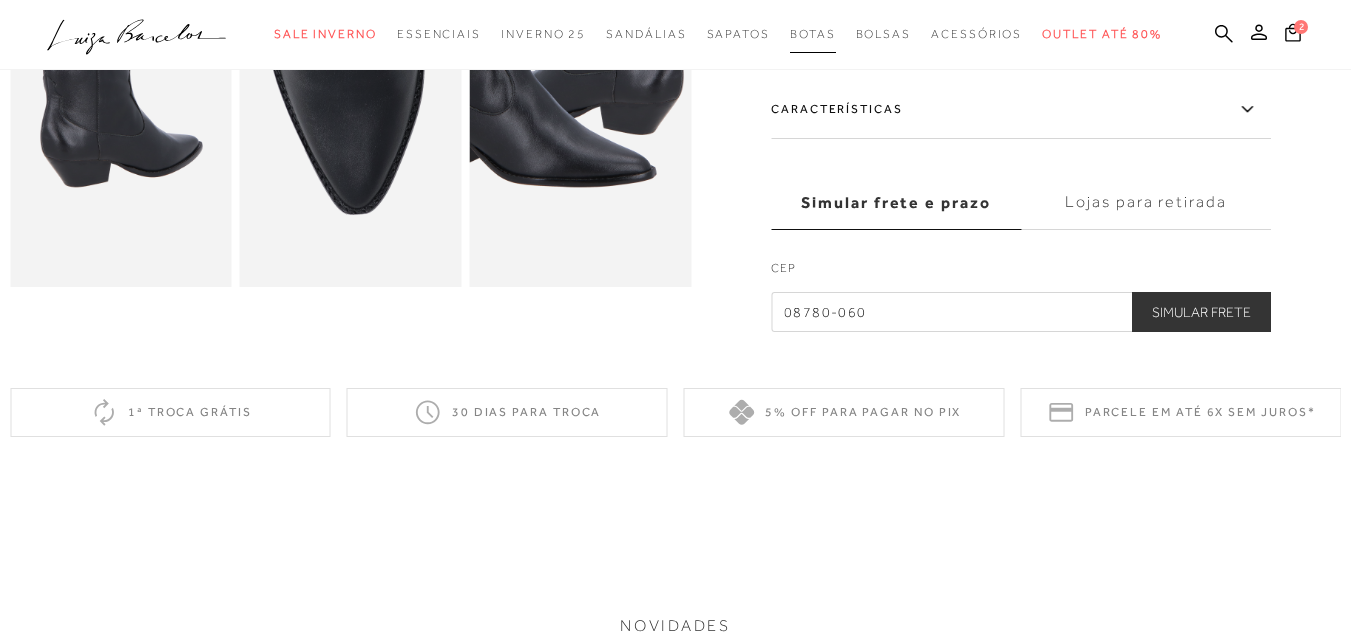 click on "Botas" at bounding box center (813, 34) 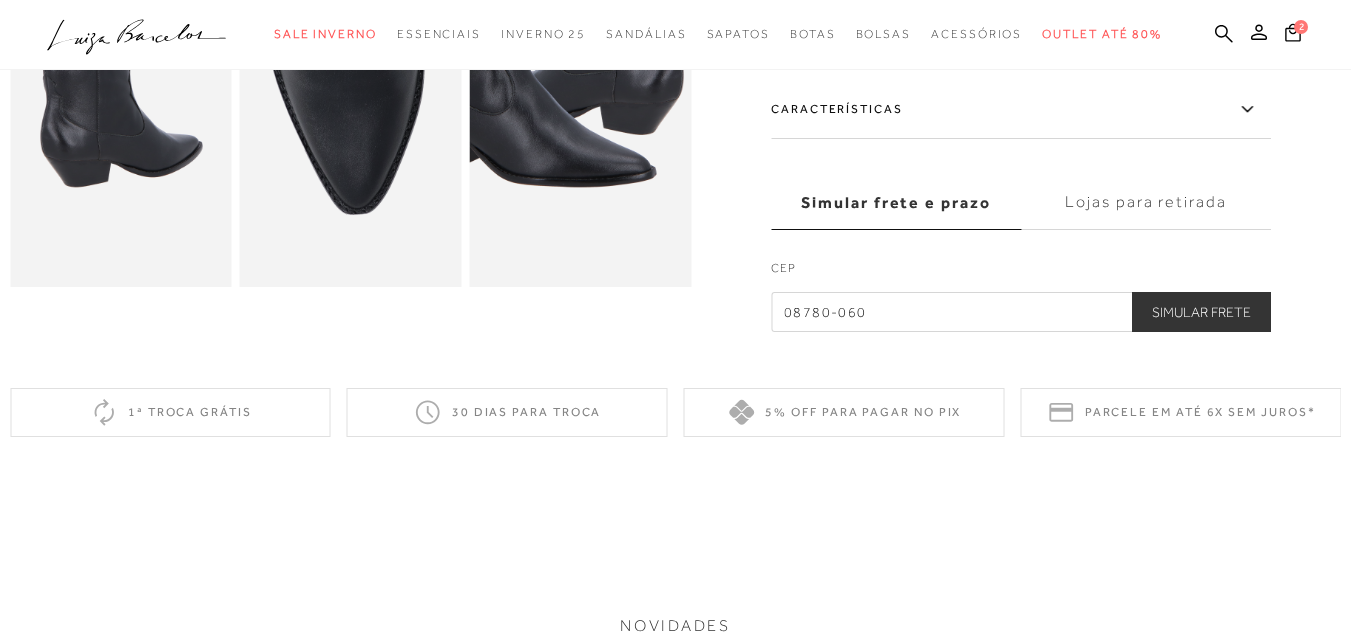 click 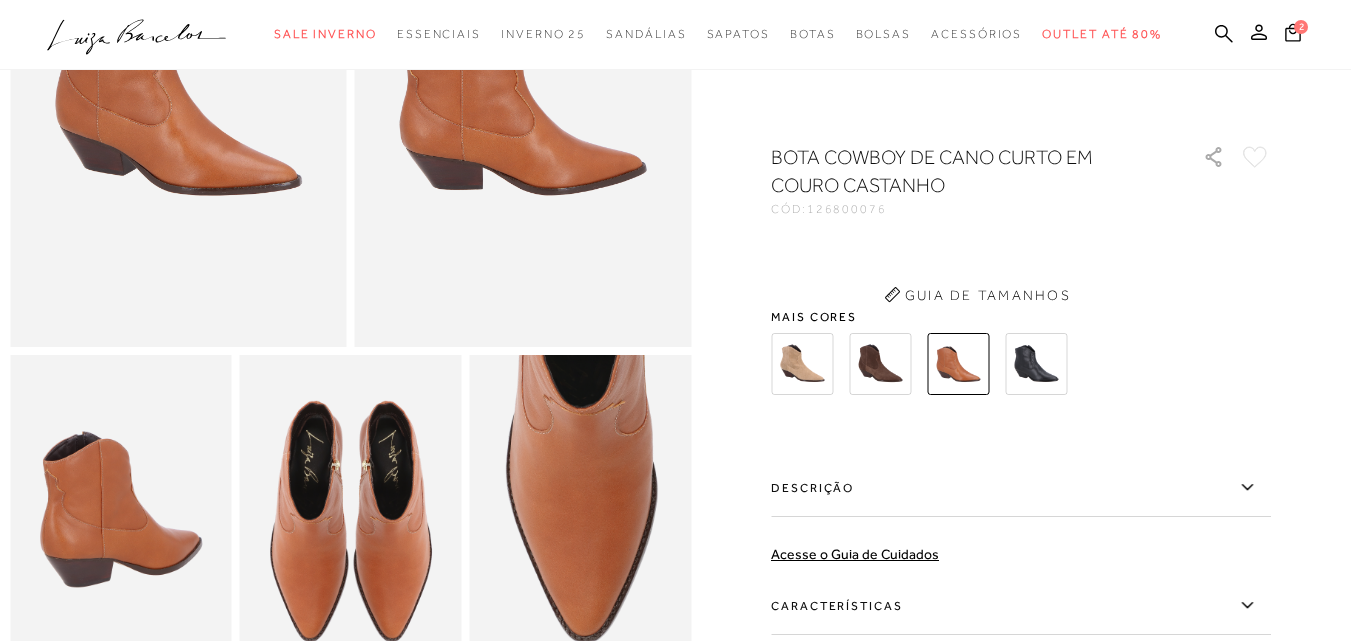scroll, scrollTop: 11, scrollLeft: 0, axis: vertical 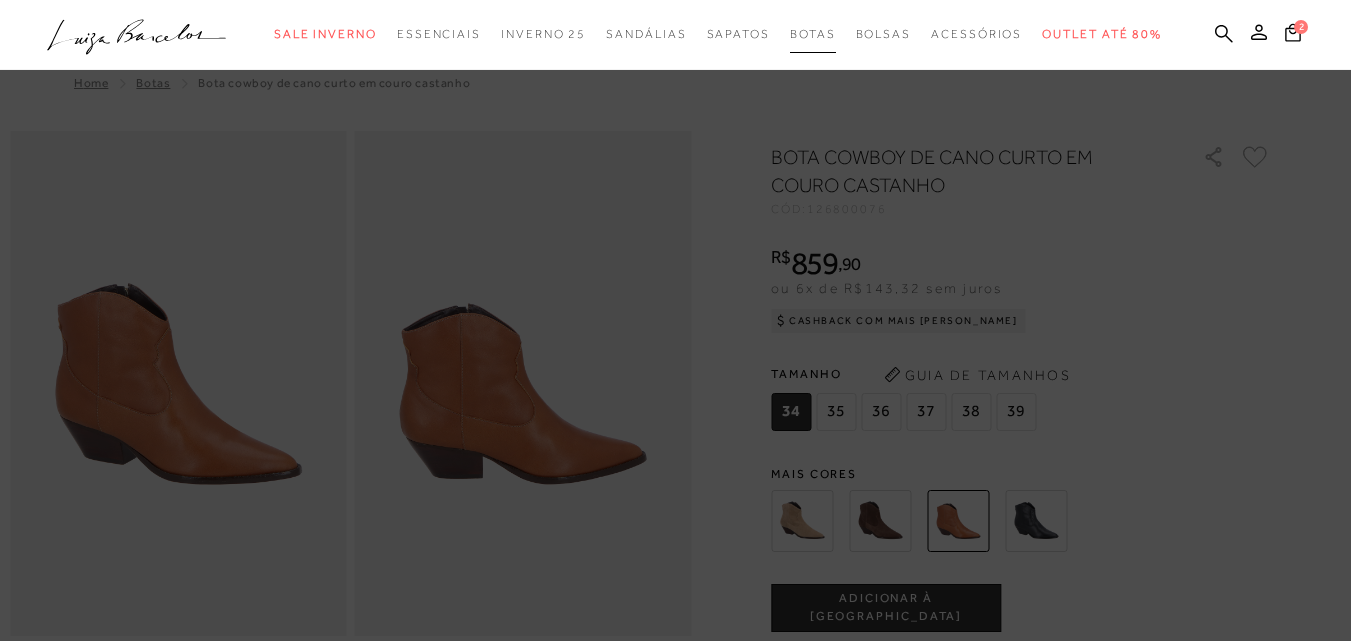 click on "Botas" at bounding box center [813, 34] 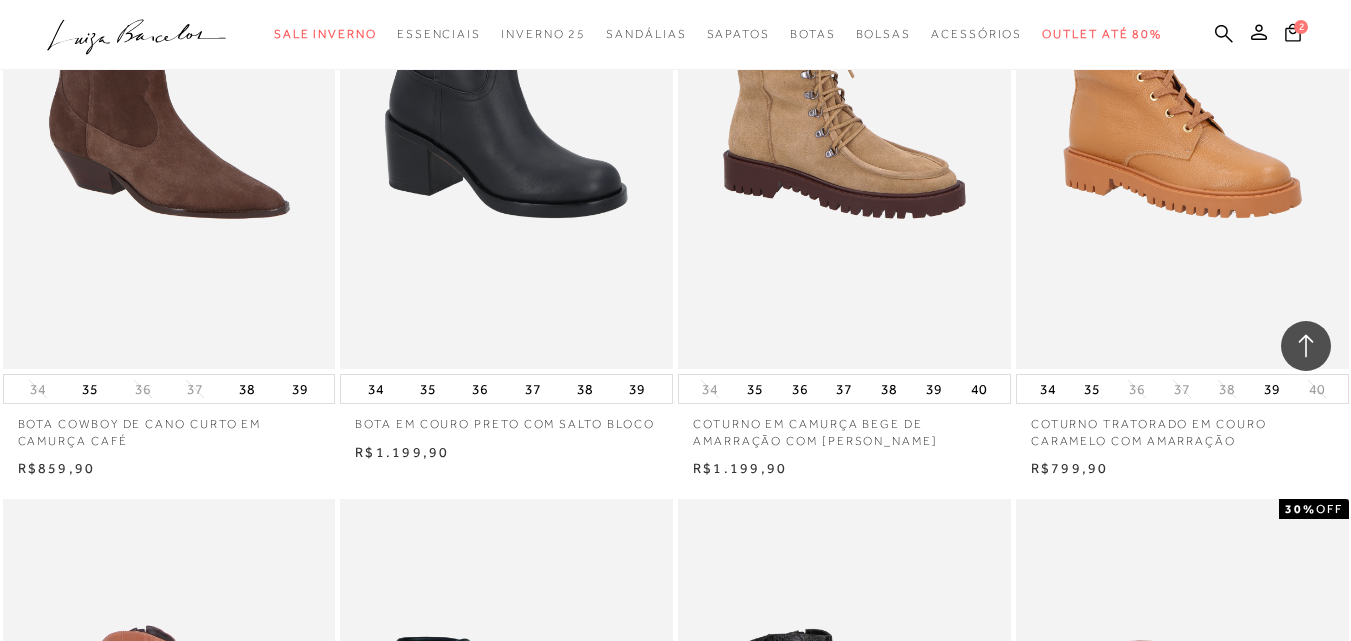 scroll, scrollTop: 6017, scrollLeft: 0, axis: vertical 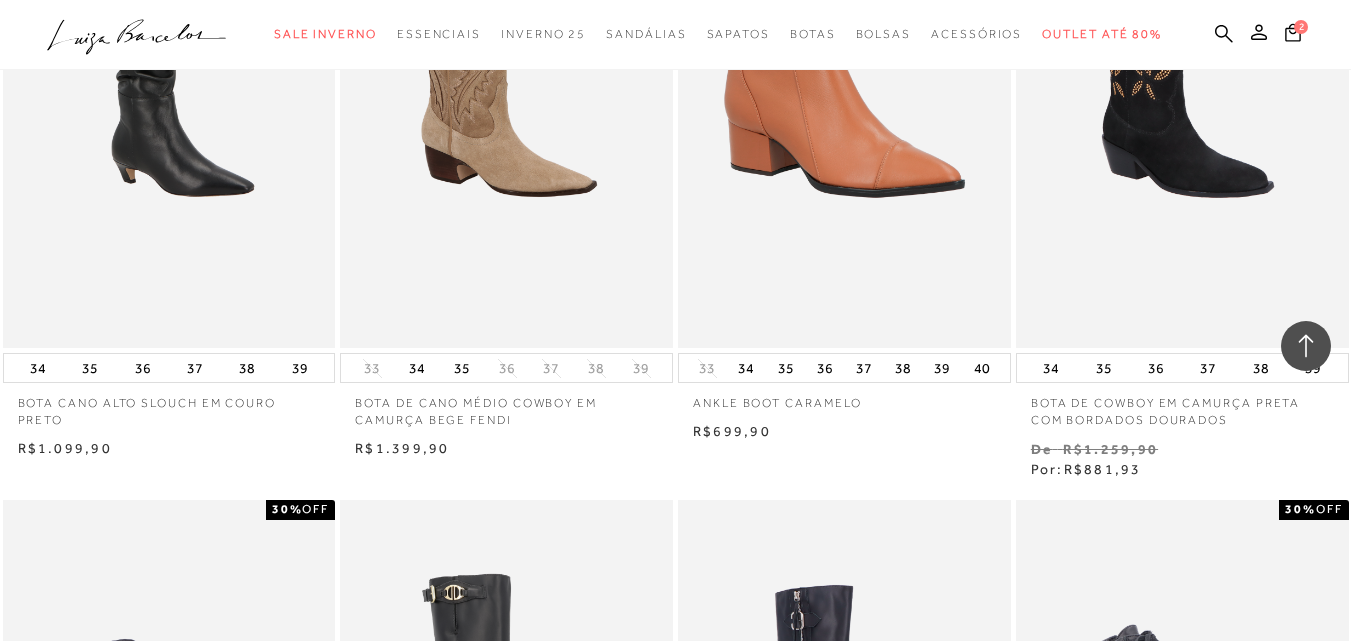 click on "MOSTRAR MAIS" at bounding box center [675, 1897] 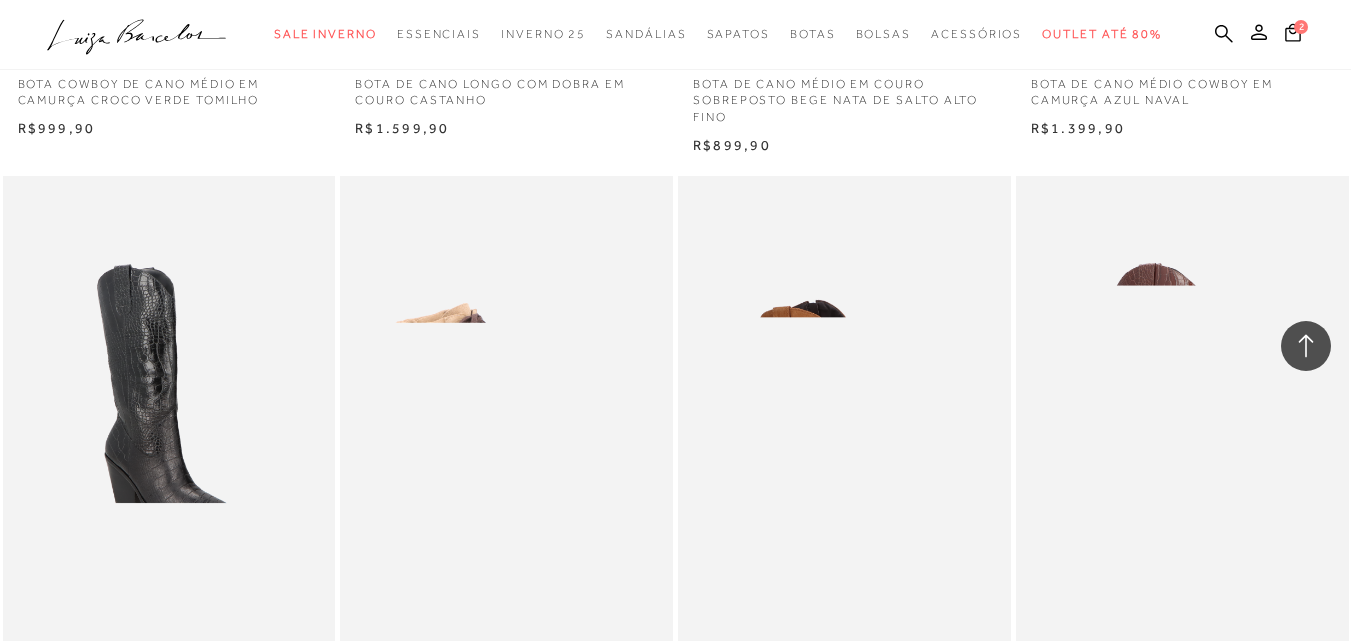 scroll, scrollTop: 10317, scrollLeft: 0, axis: vertical 